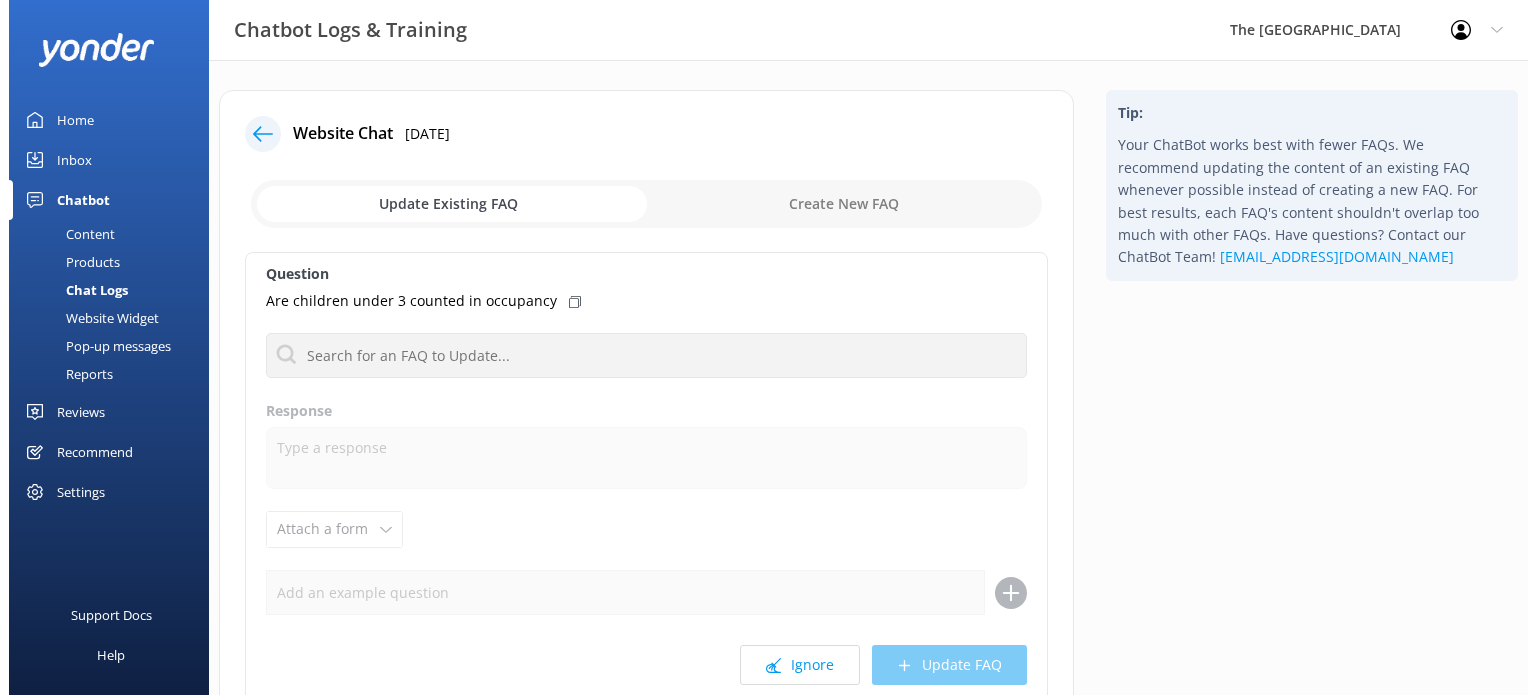 scroll, scrollTop: 0, scrollLeft: 0, axis: both 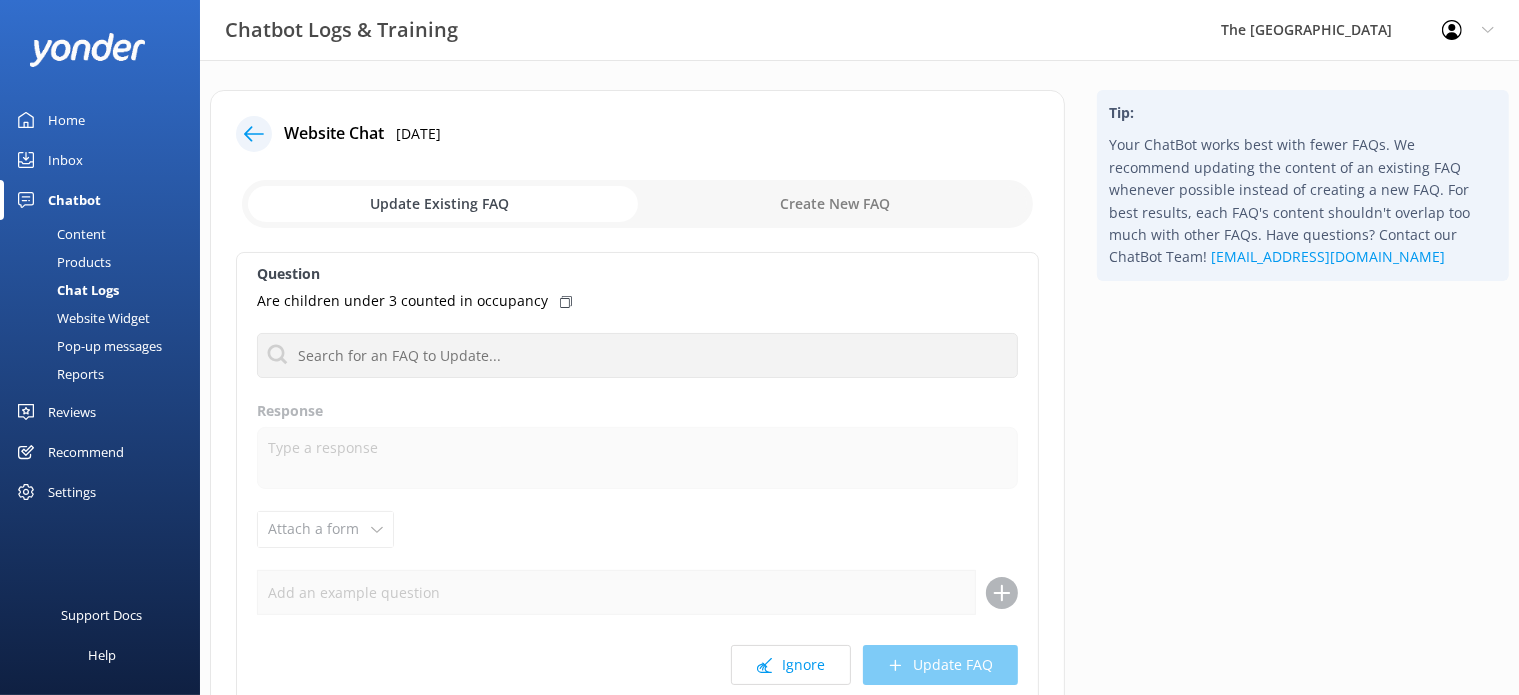 click on "Inbox" at bounding box center (100, 160) 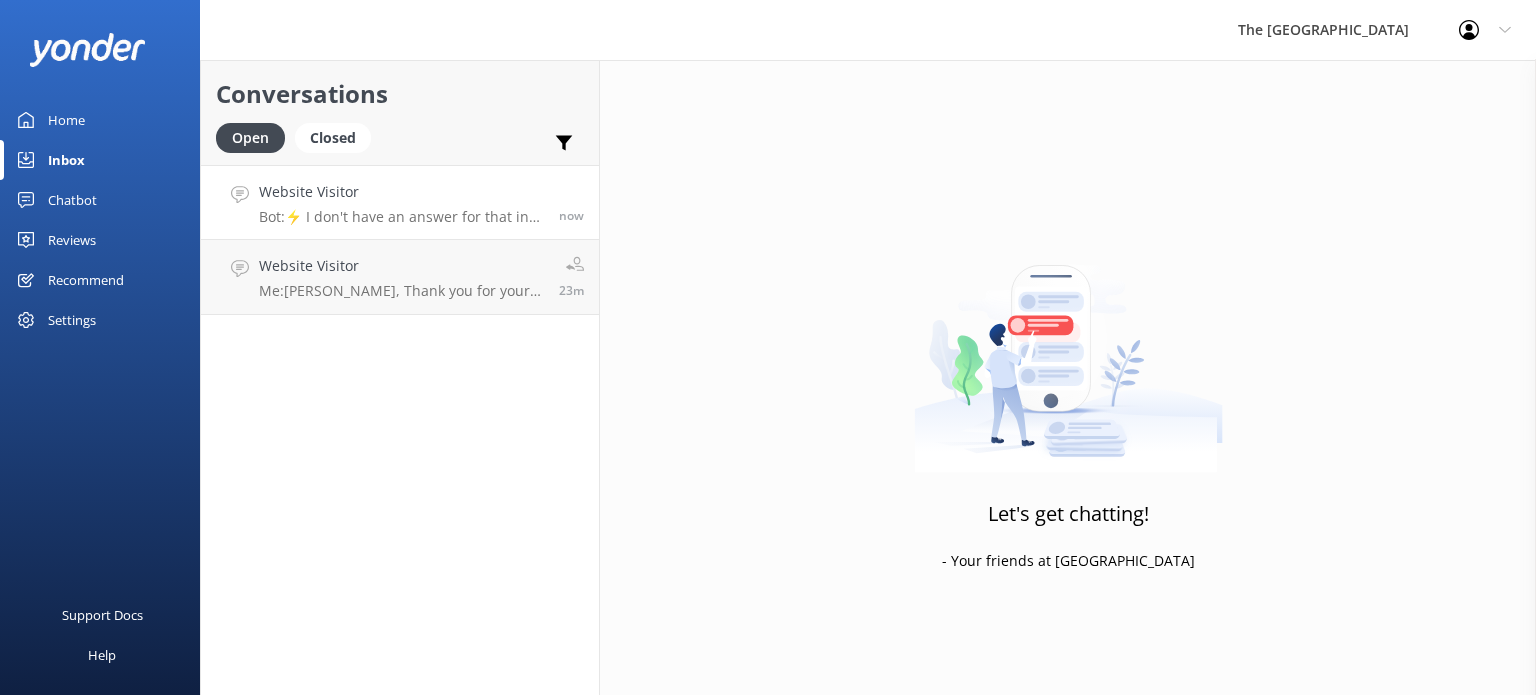 click on "Website Visitor Bot:  ⚡ I don't have an answer for that in my knowledge base. Please try and rephrase your question or you can contact us at [EMAIL_ADDRESS][DOMAIN_NAME] or fill in the enquiry form below  now" at bounding box center (400, 202) 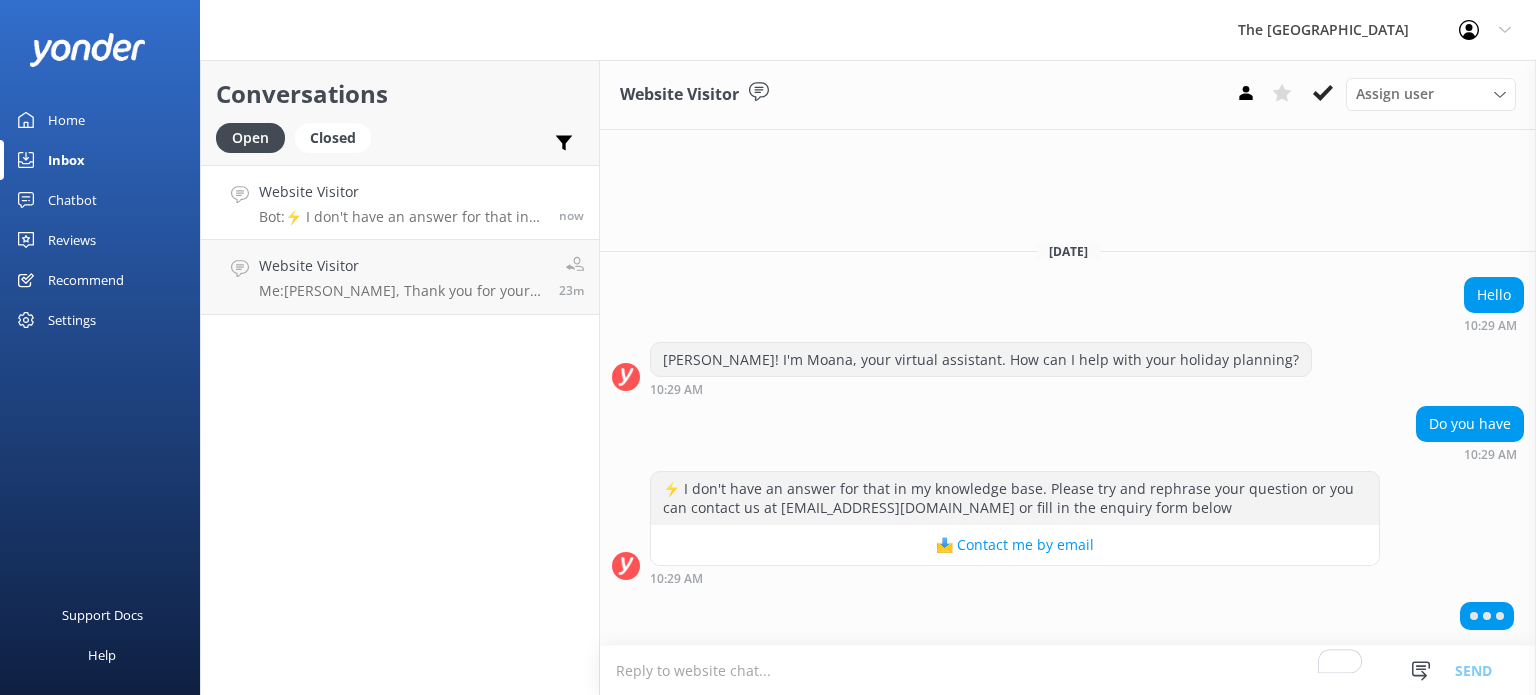 click at bounding box center (1068, 670) 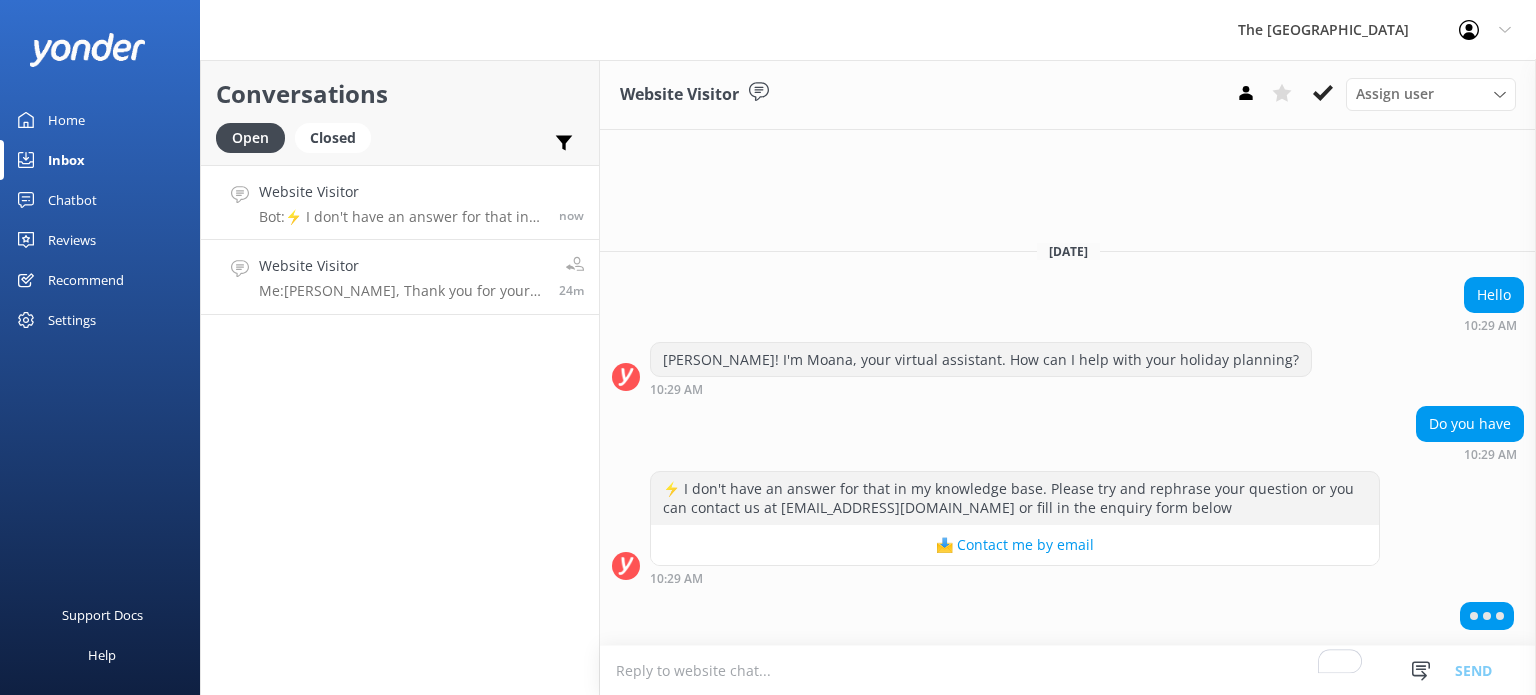 click on "Website Visitor" at bounding box center [401, 266] 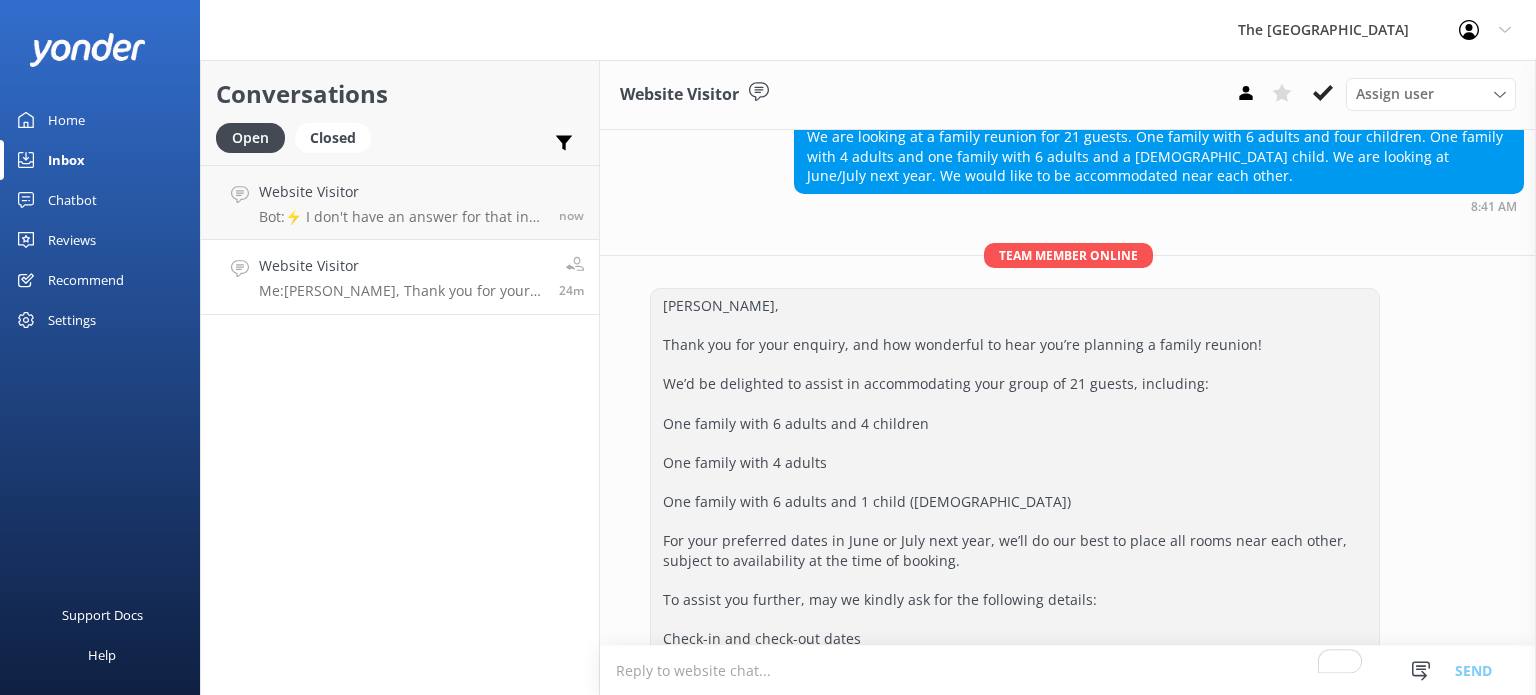 scroll, scrollTop: 108, scrollLeft: 0, axis: vertical 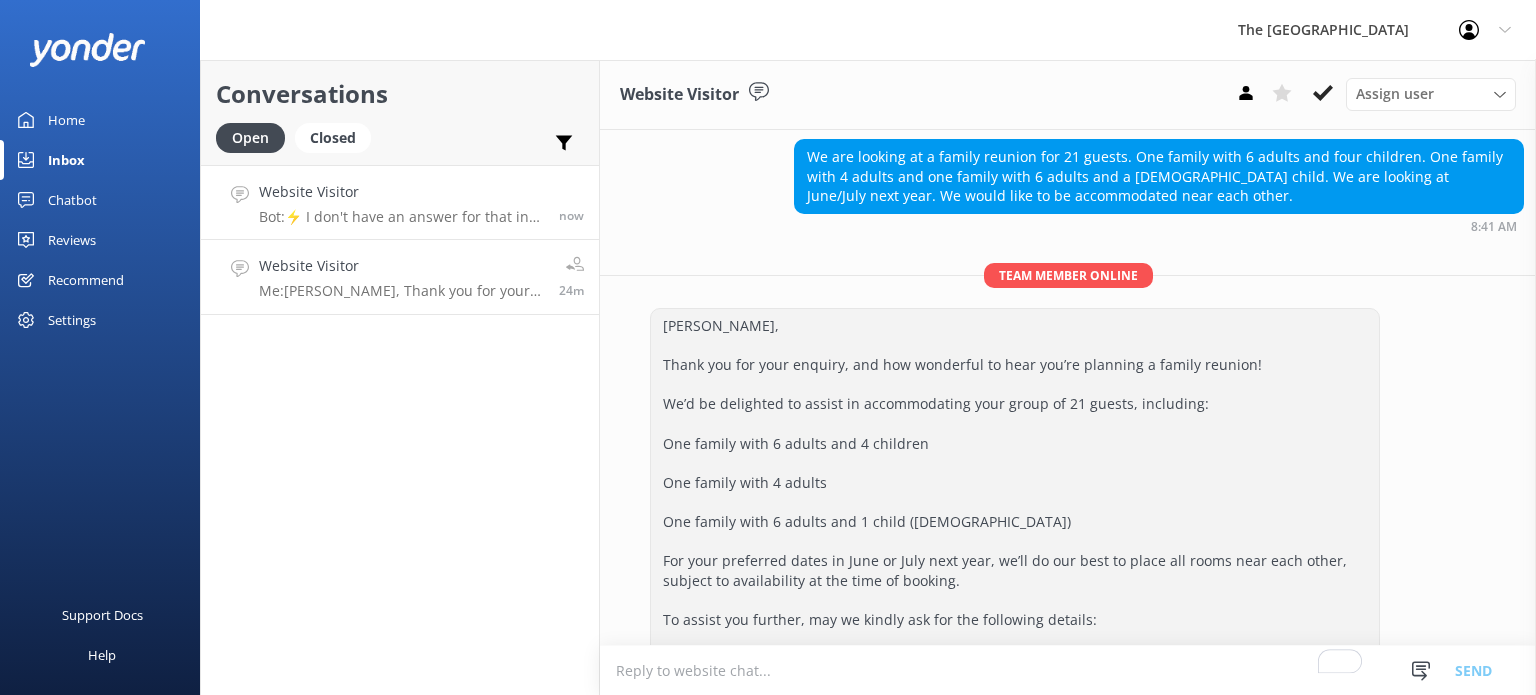 click on "Bot:  ⚡ I don't have an answer for that in my knowledge base. Please try and rephrase your question or you can contact us at [EMAIL_ADDRESS][DOMAIN_NAME] or fill in the enquiry form below" at bounding box center (401, 217) 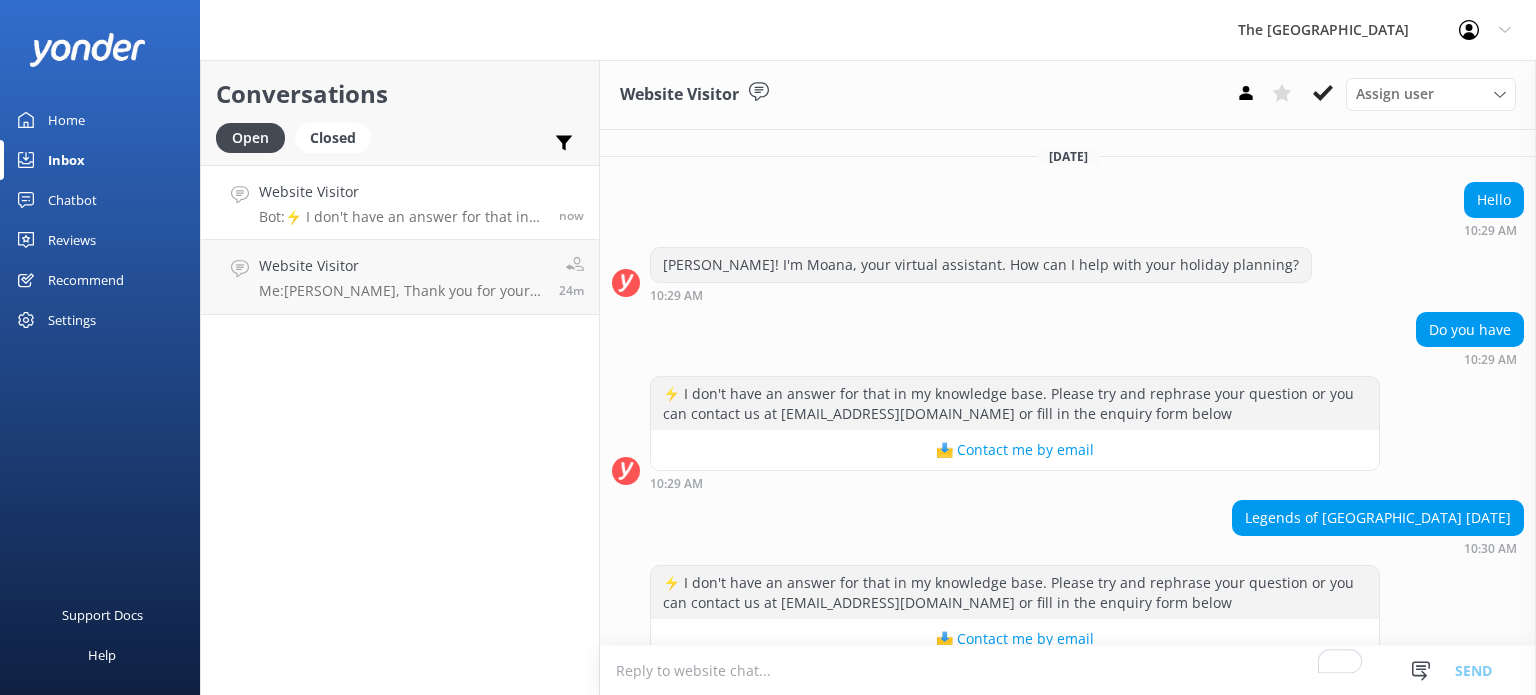 scroll, scrollTop: 41, scrollLeft: 0, axis: vertical 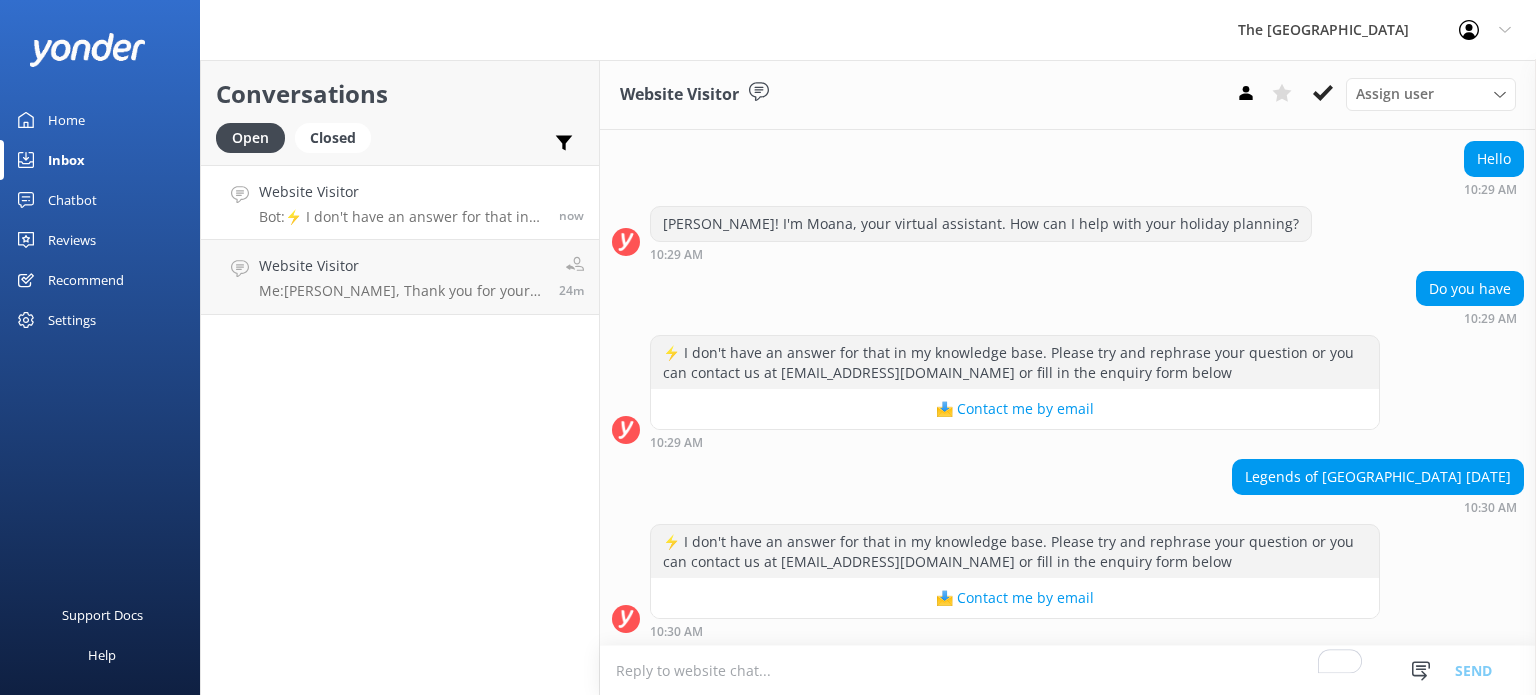 click at bounding box center [1068, 670] 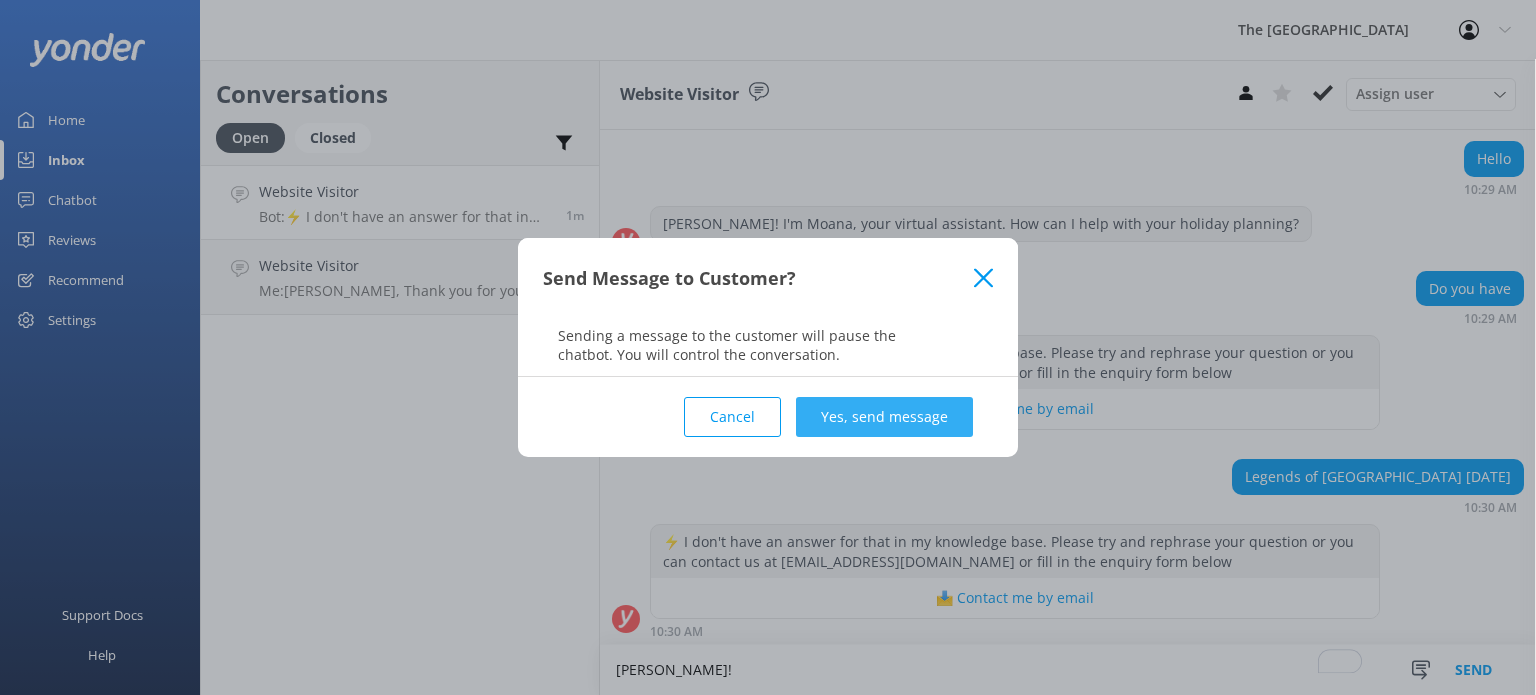 type on "[PERSON_NAME]!" 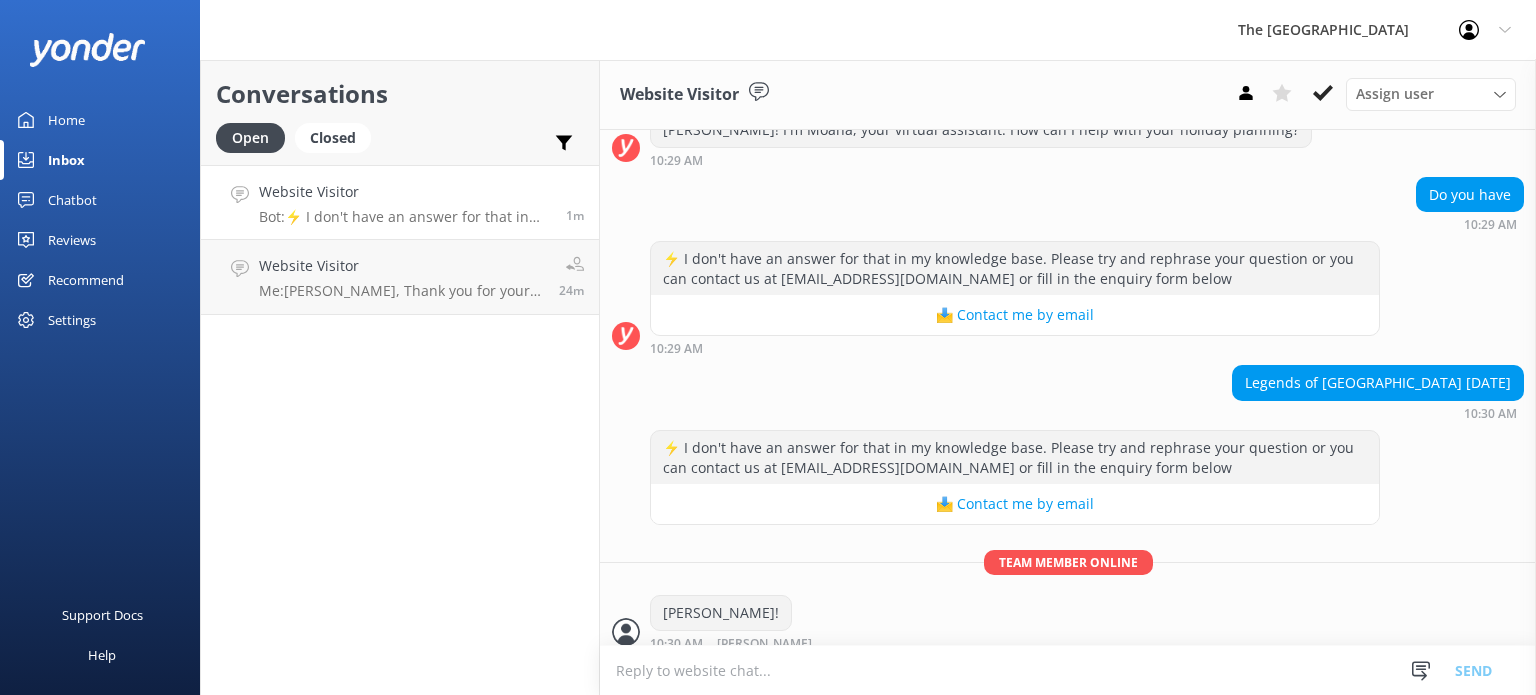 scroll, scrollTop: 147, scrollLeft: 0, axis: vertical 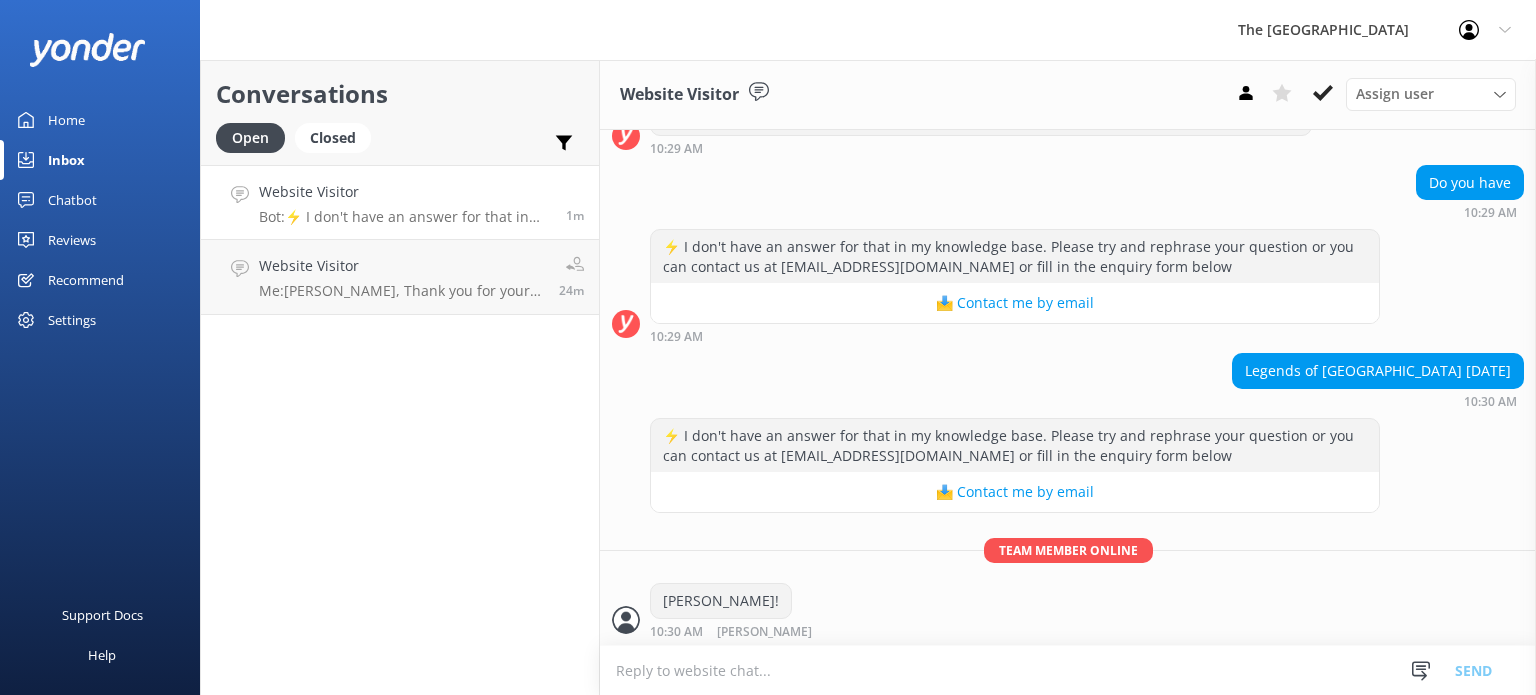 click at bounding box center [1068, 670] 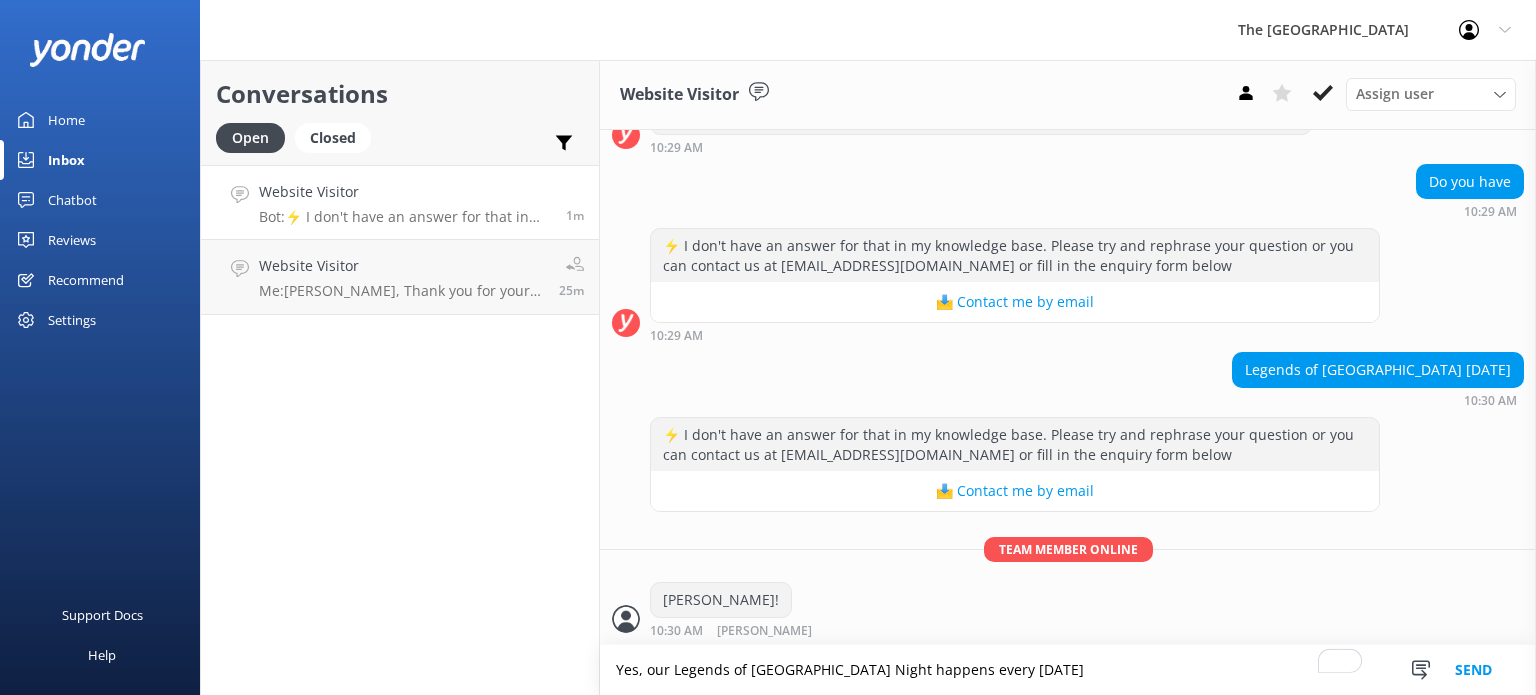 scroll, scrollTop: 195, scrollLeft: 0, axis: vertical 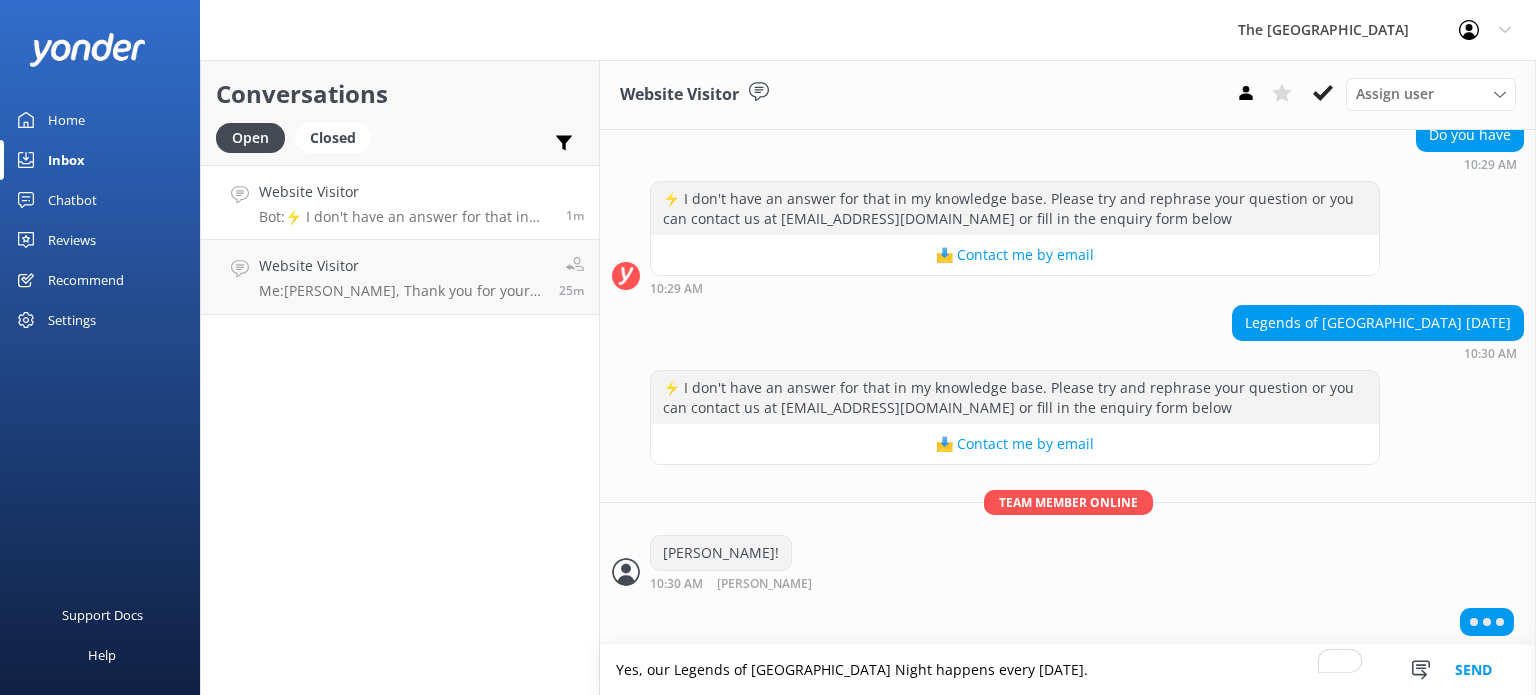 type on "Yes, our Legends of [GEOGRAPHIC_DATA] Night happens every [DATE]." 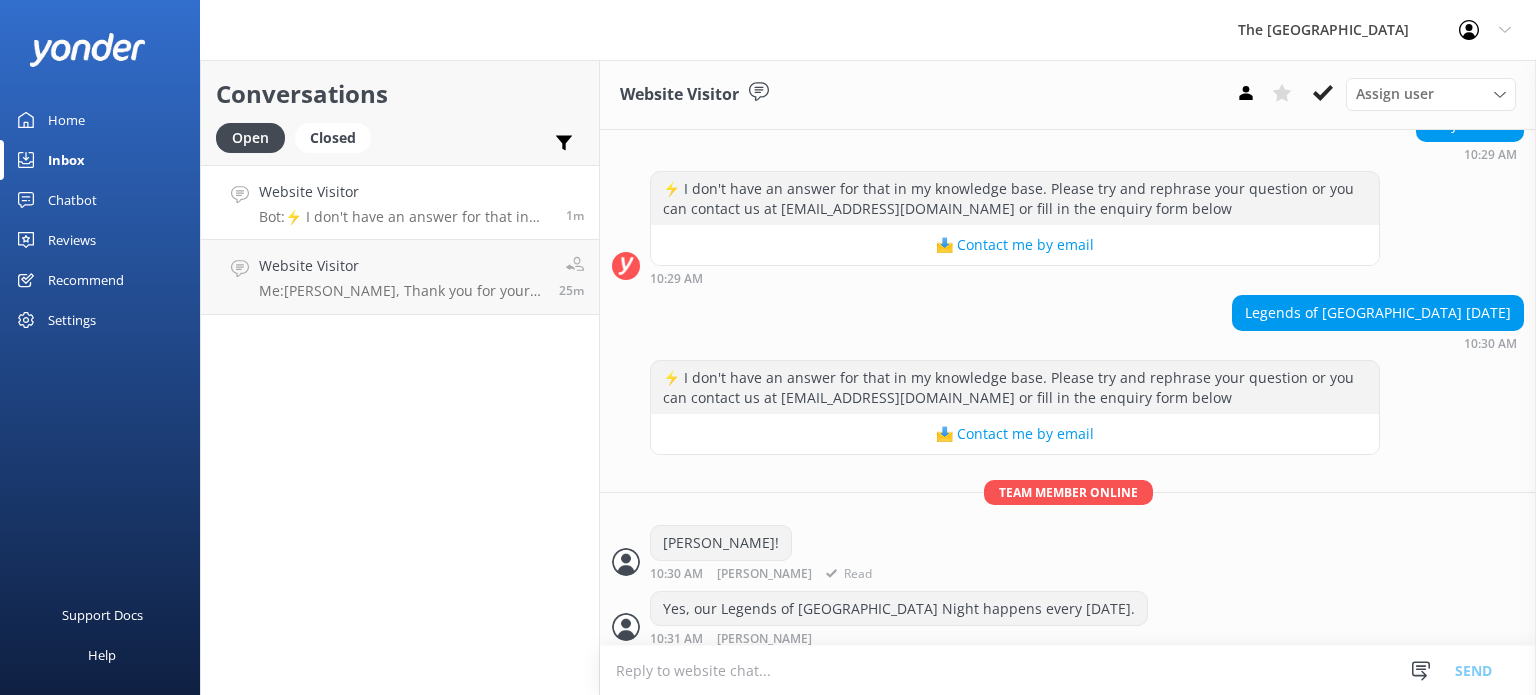 scroll, scrollTop: 212, scrollLeft: 0, axis: vertical 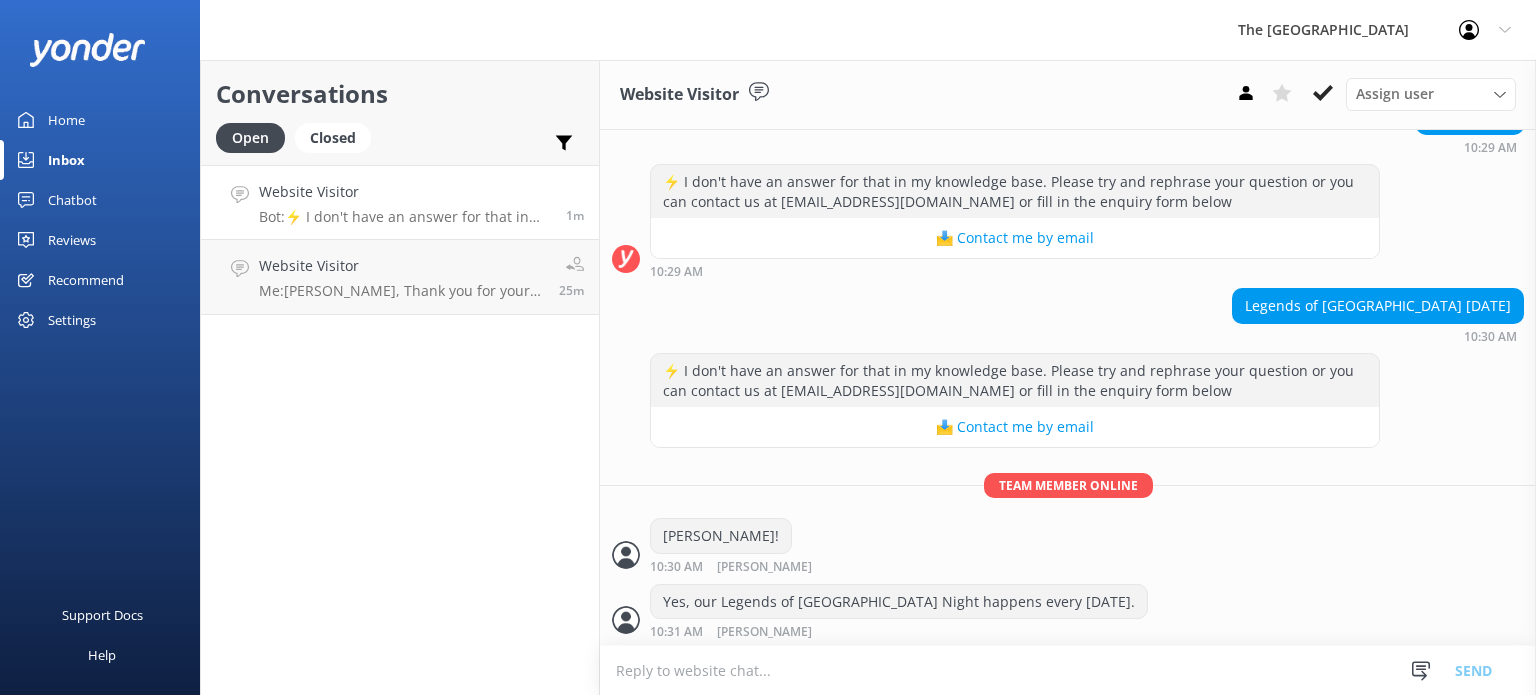 click at bounding box center [1068, 670] 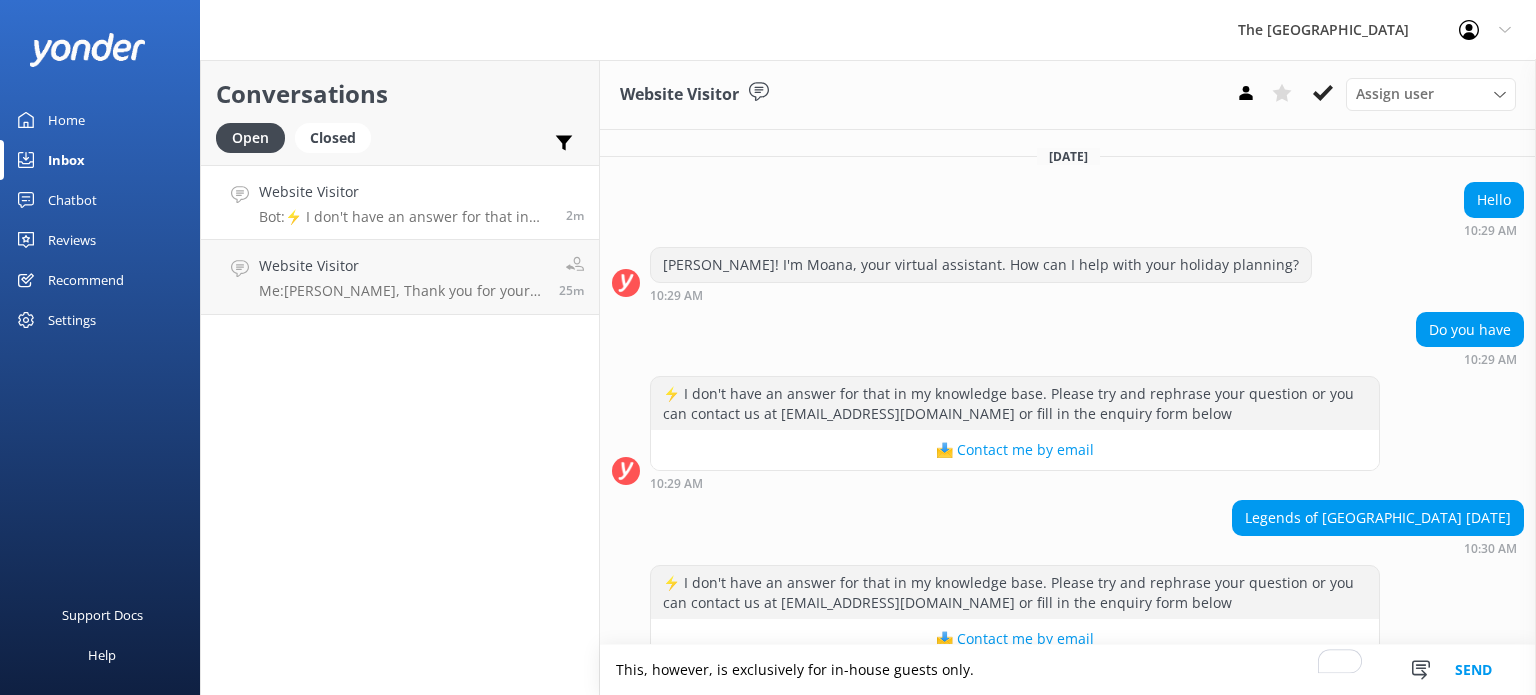 scroll, scrollTop: 212, scrollLeft: 0, axis: vertical 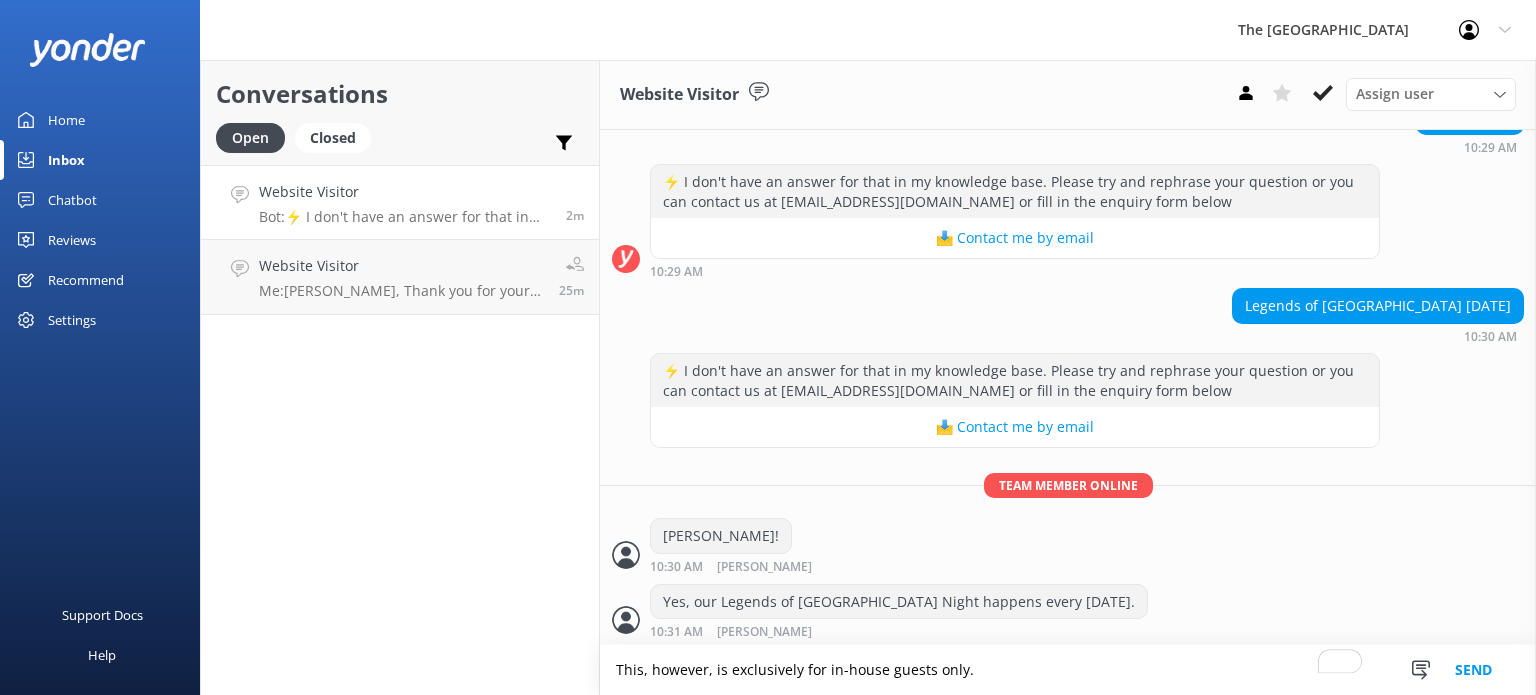 click on "This, however, is exclusively for in-house guests only." at bounding box center (1068, 670) 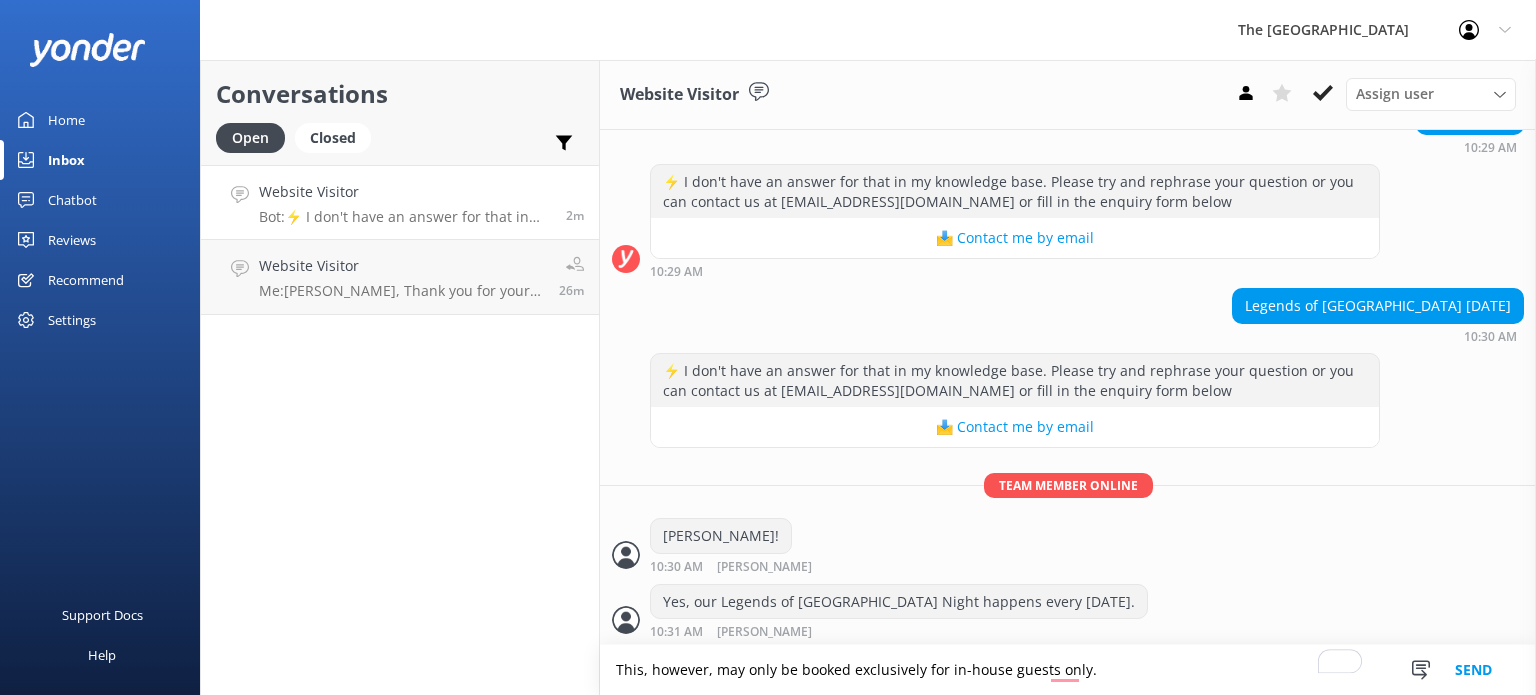 drag, startPoint x: 943, startPoint y: 669, endPoint x: 920, endPoint y: 674, distance: 23.537205 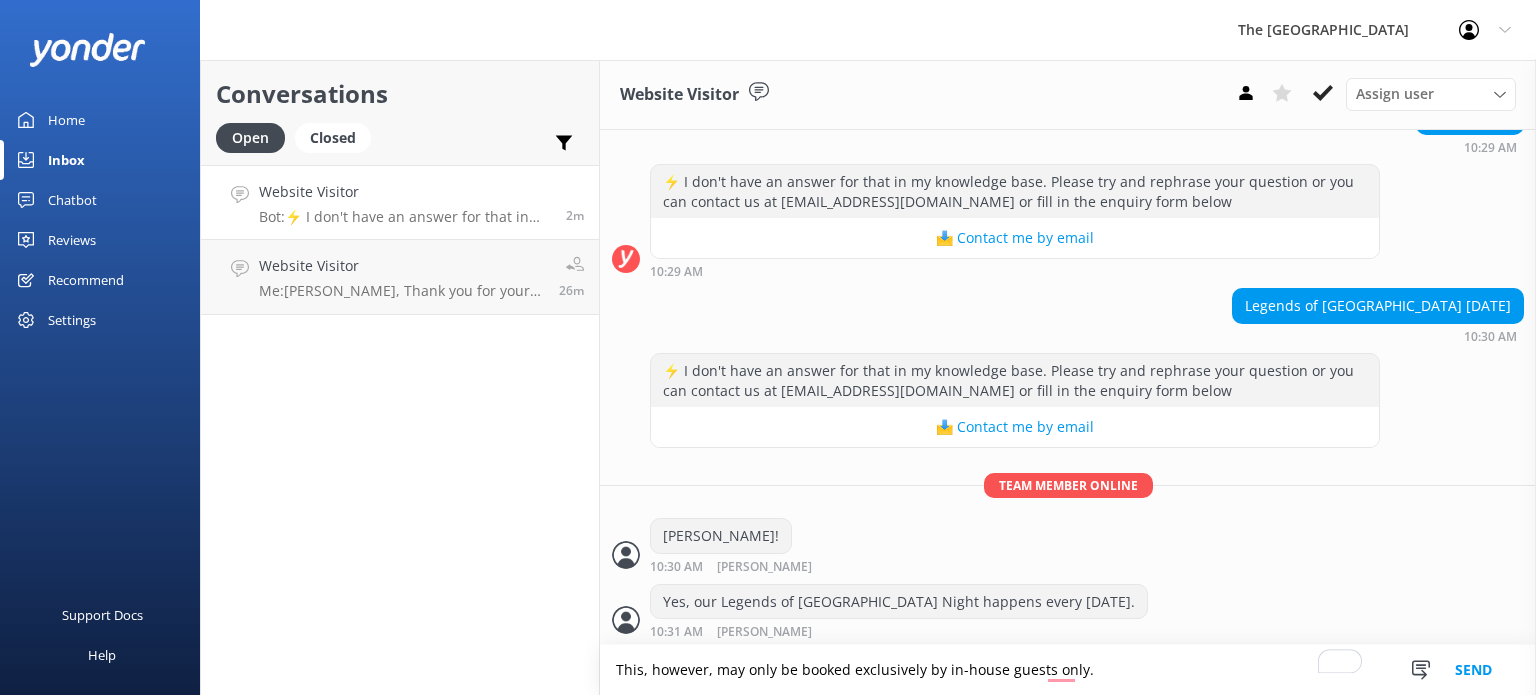 drag, startPoint x: 1100, startPoint y: 670, endPoint x: 1044, endPoint y: 677, distance: 56.435802 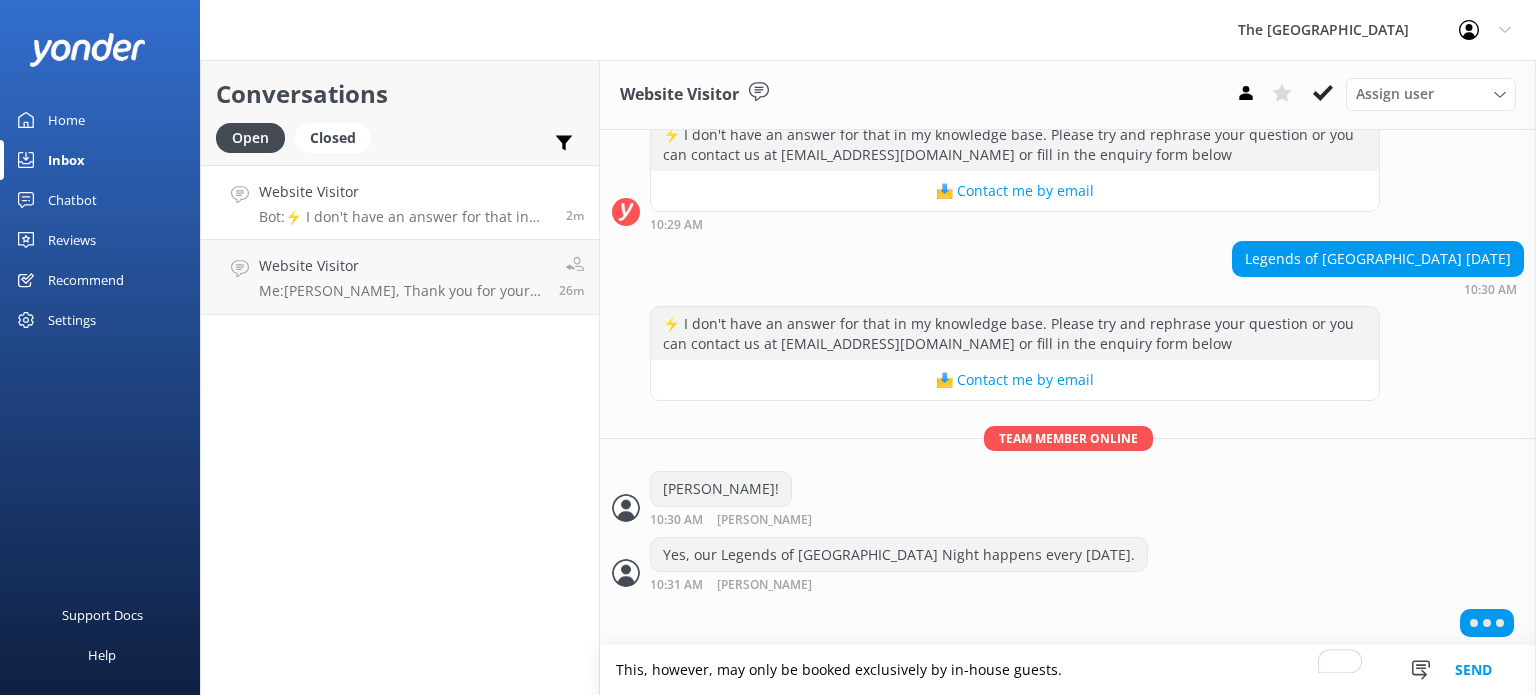 scroll, scrollTop: 260, scrollLeft: 0, axis: vertical 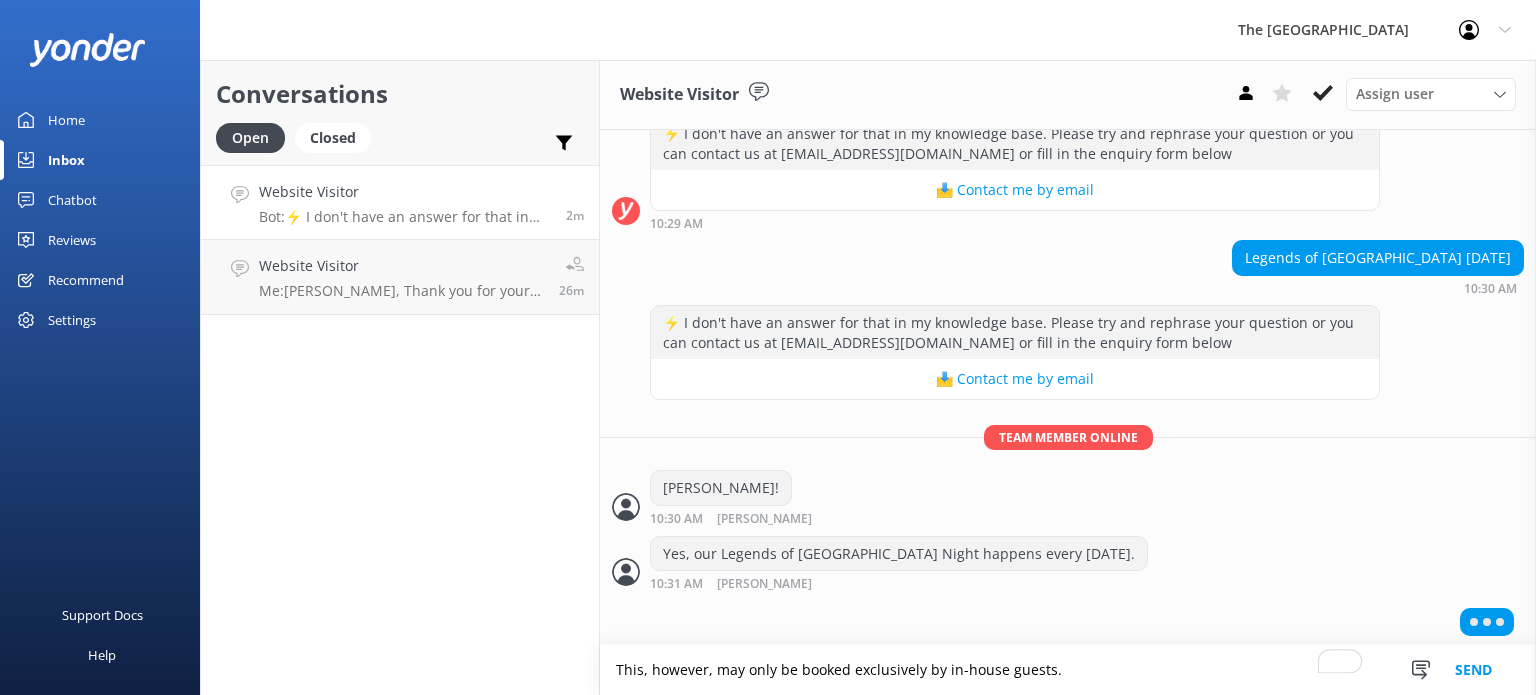 type on "This, however, may only be booked exclusively by in-house guests." 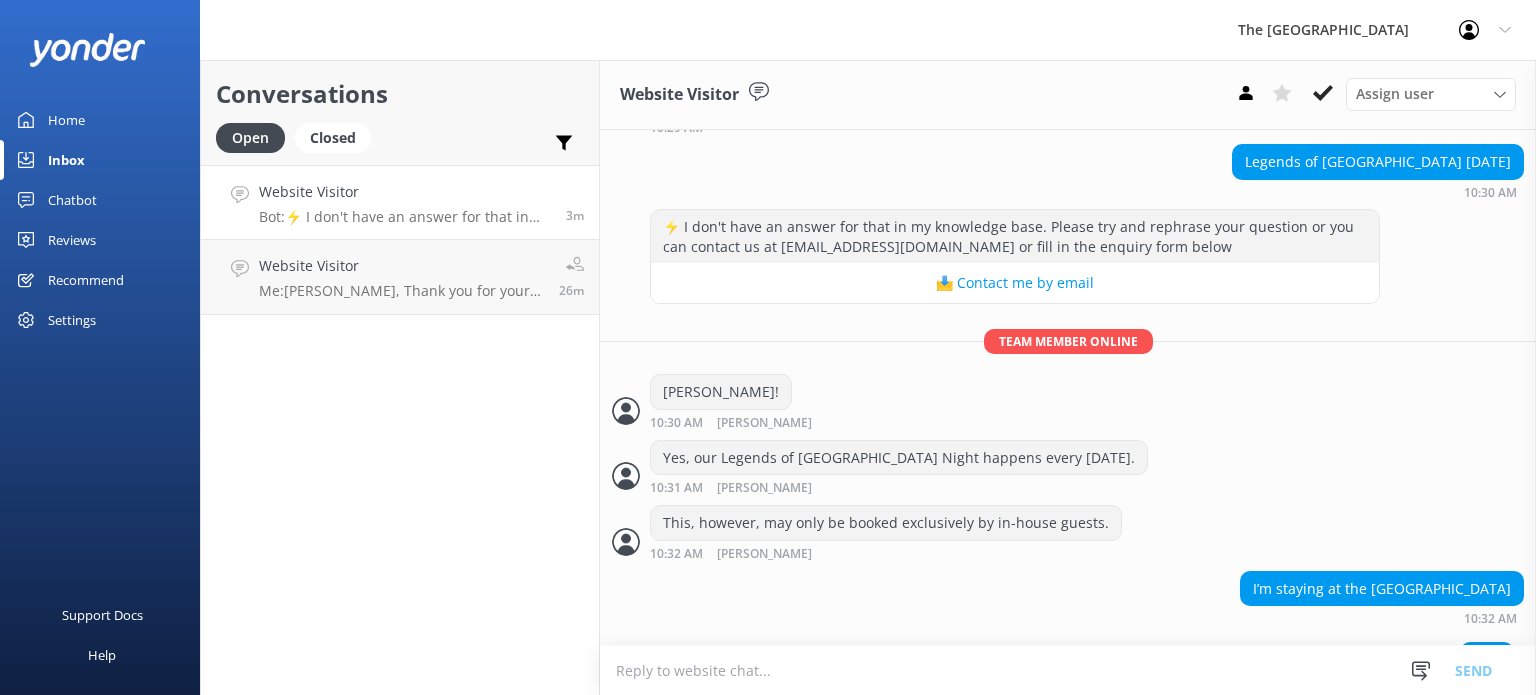 scroll, scrollTop: 389, scrollLeft: 0, axis: vertical 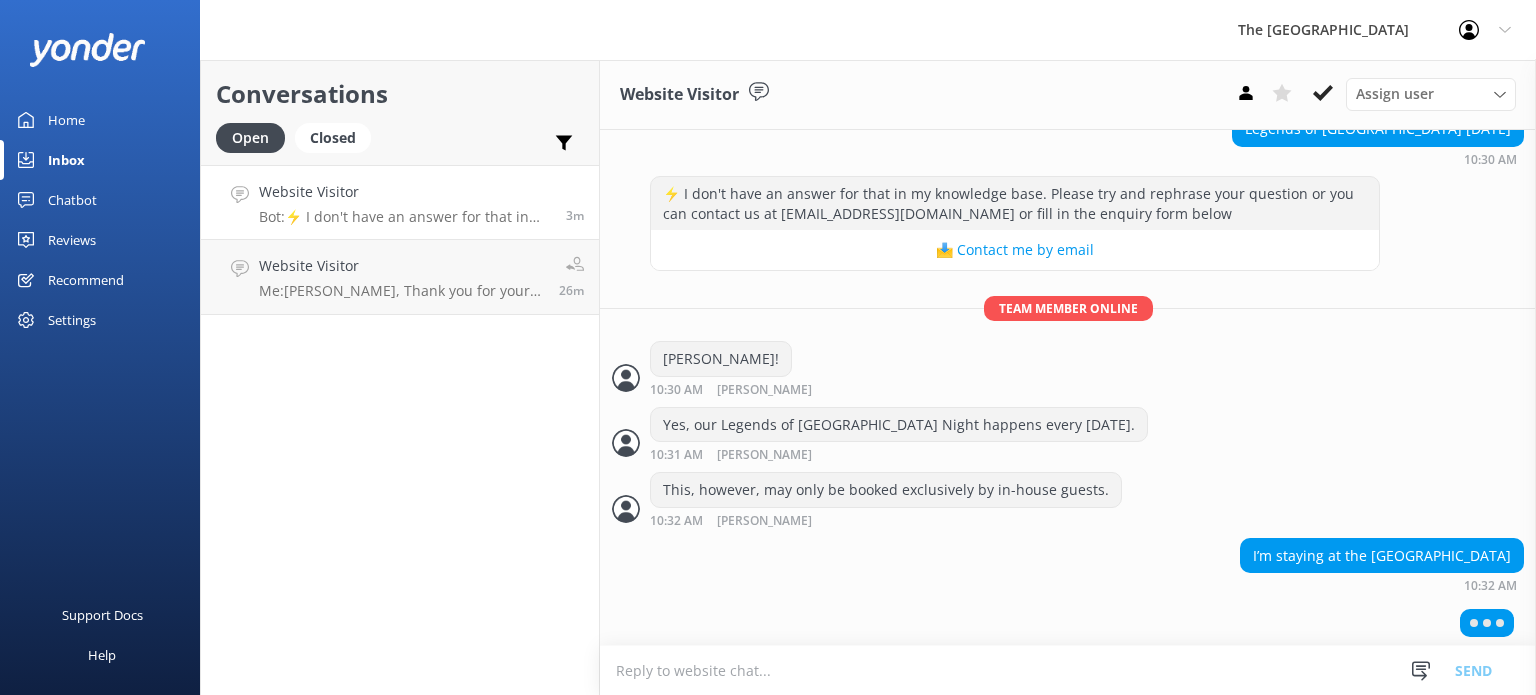 click at bounding box center [1068, 670] 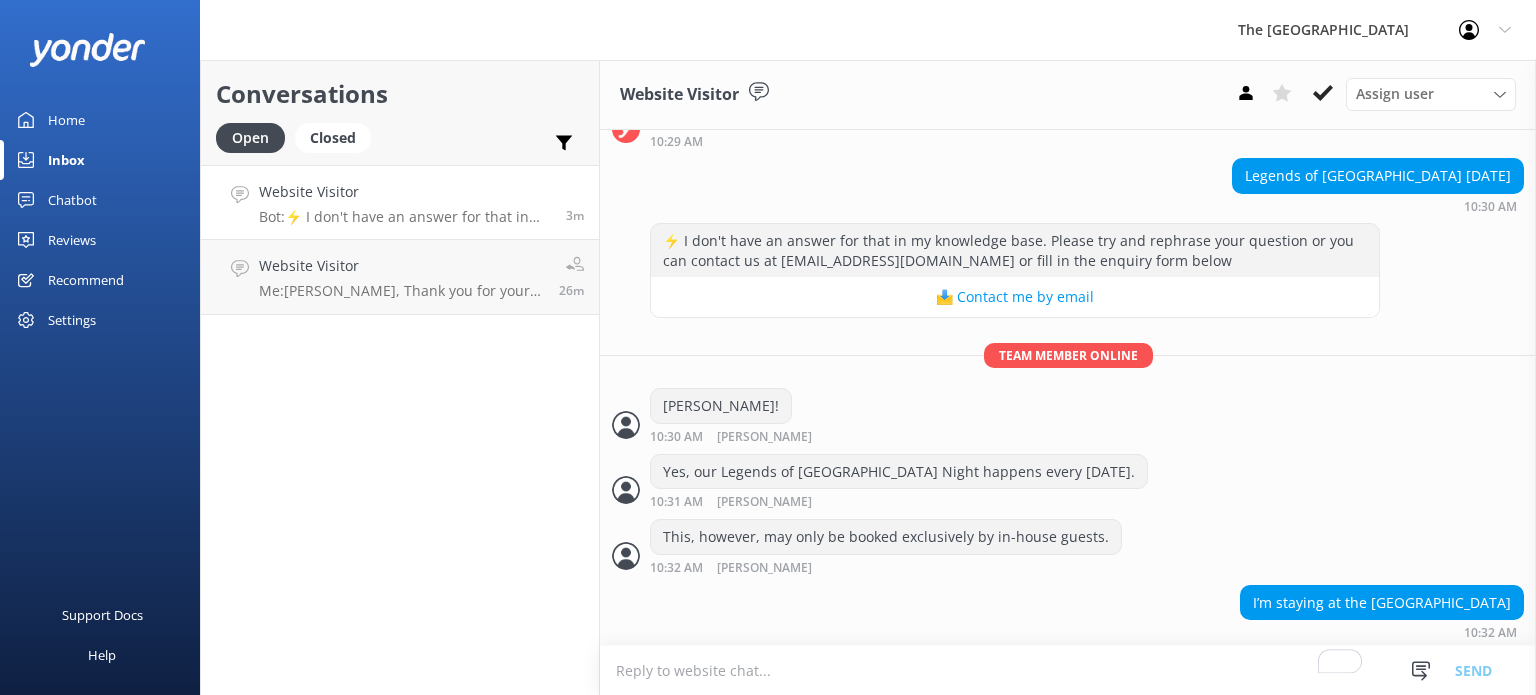 scroll, scrollTop: 382, scrollLeft: 0, axis: vertical 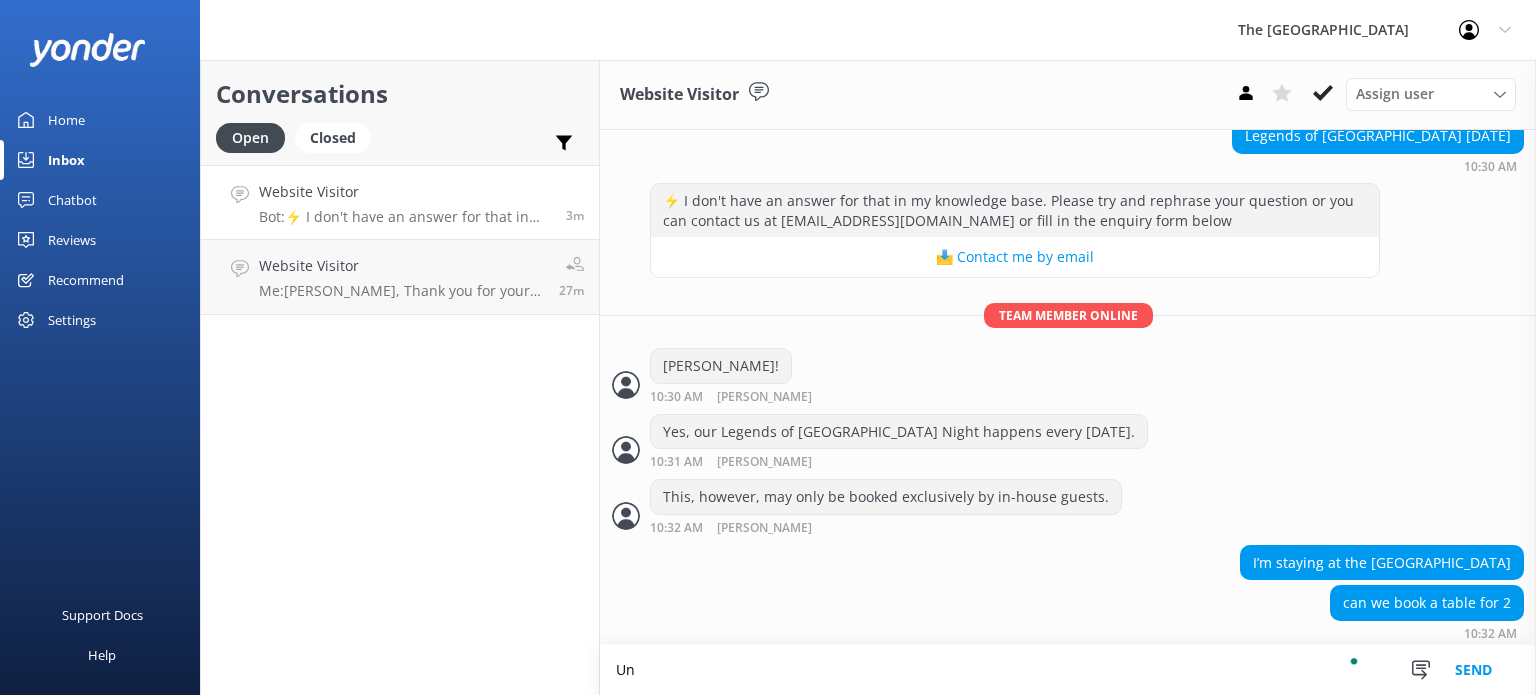 type on "U" 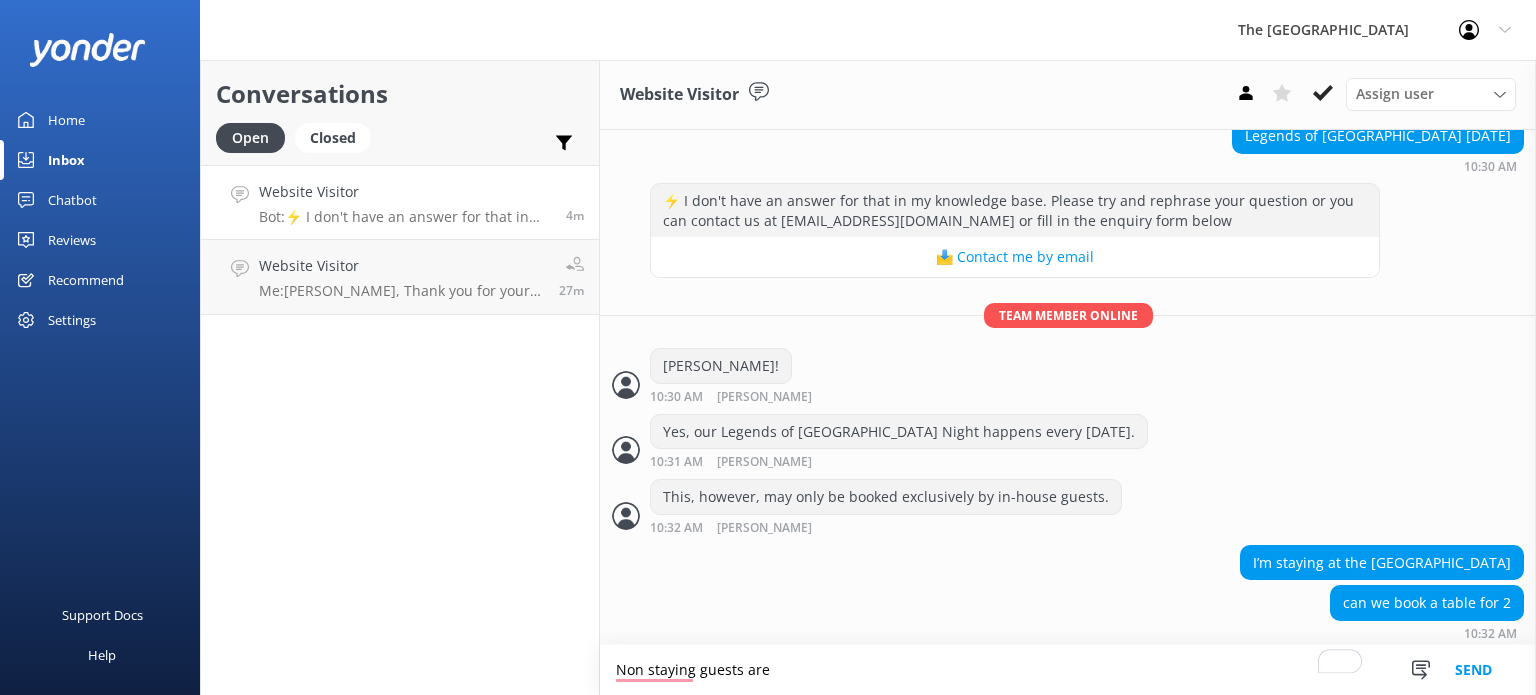 scroll, scrollTop: 429, scrollLeft: 0, axis: vertical 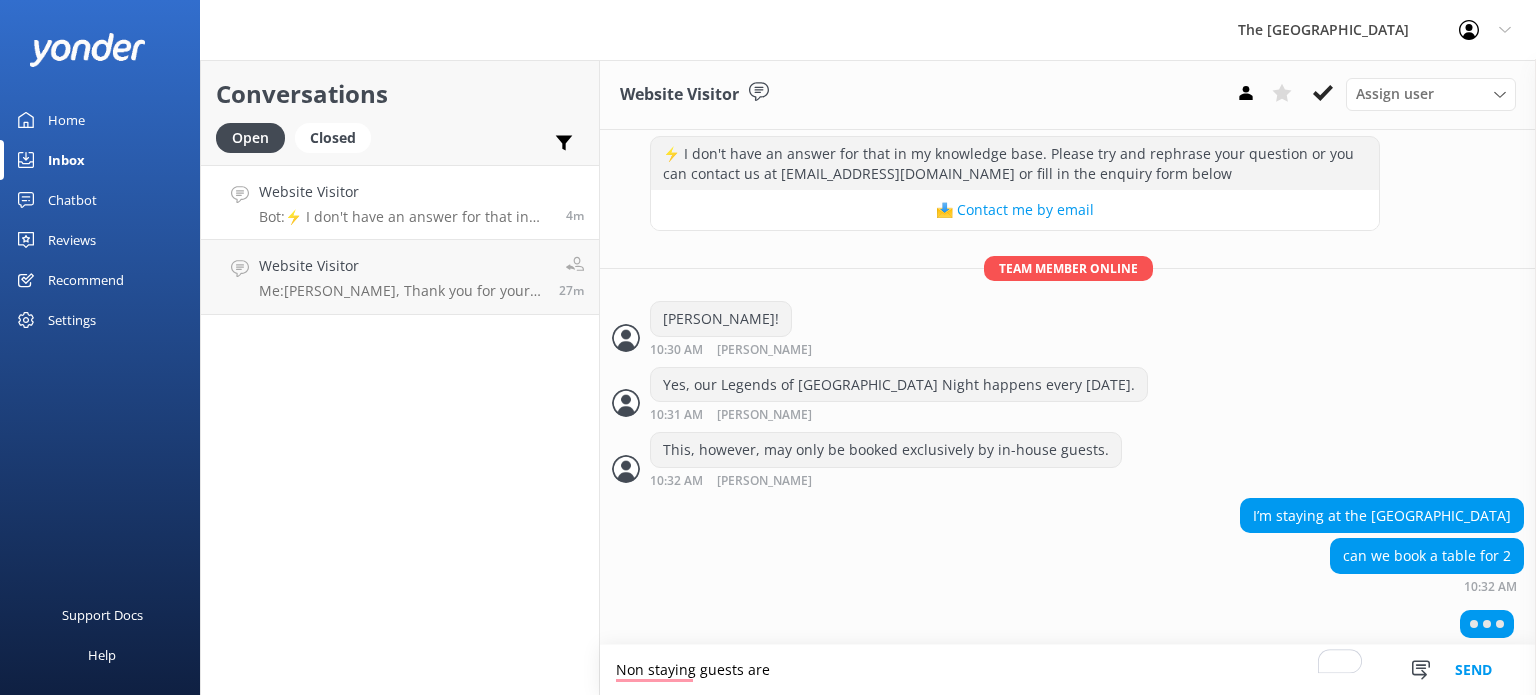 drag, startPoint x: 762, startPoint y: 686, endPoint x: 353, endPoint y: 690, distance: 409.01956 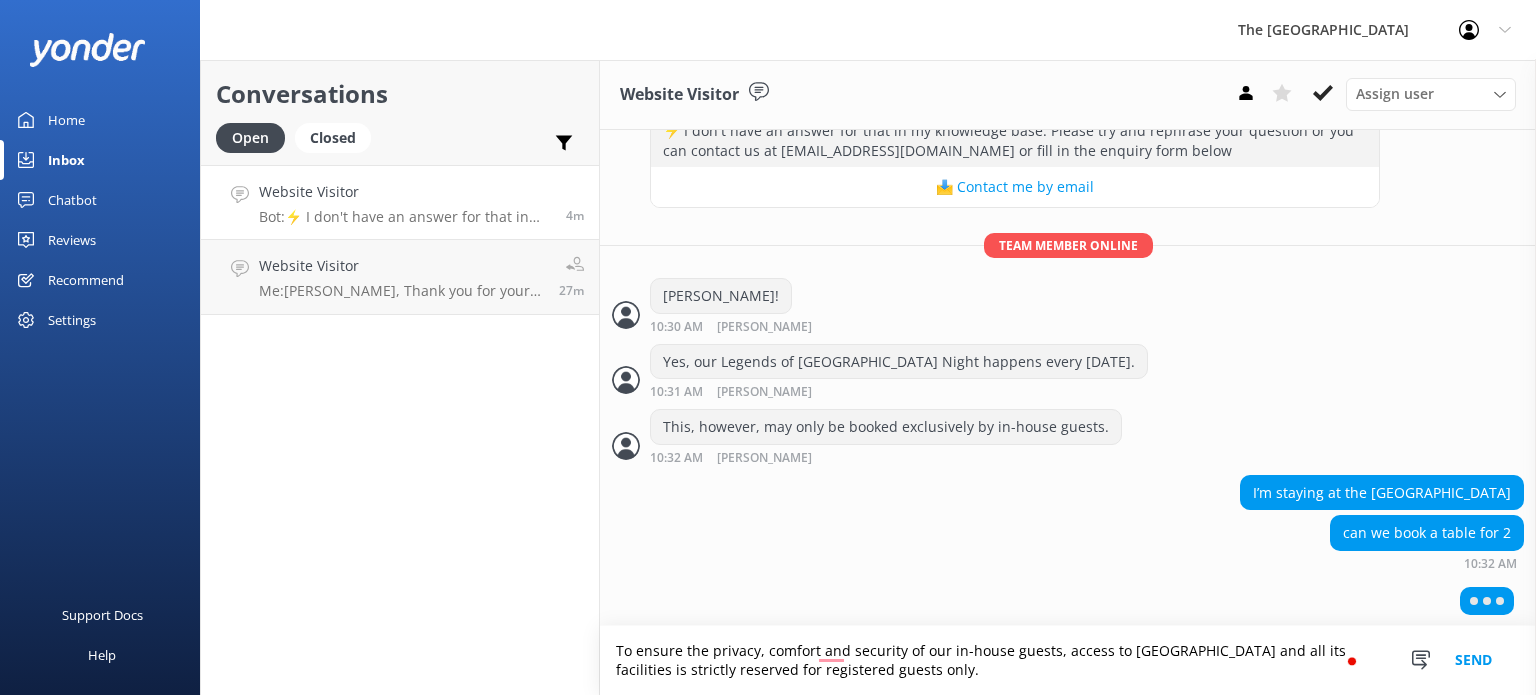 scroll, scrollTop: 449, scrollLeft: 0, axis: vertical 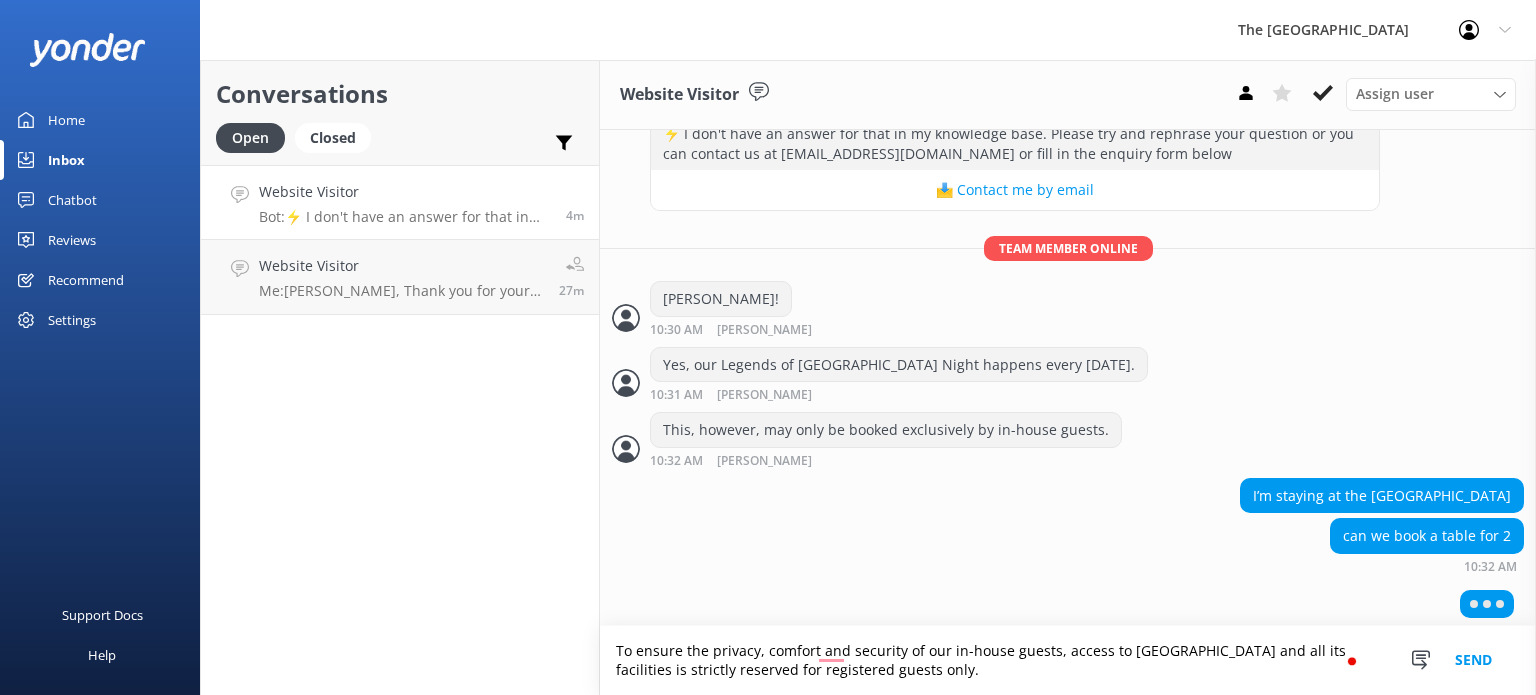 click on "To ensure the privacy, comfort and security of our in-house guests, access to [GEOGRAPHIC_DATA] and all its facilities is strictly reserved for registered guests only." at bounding box center [1068, 660] 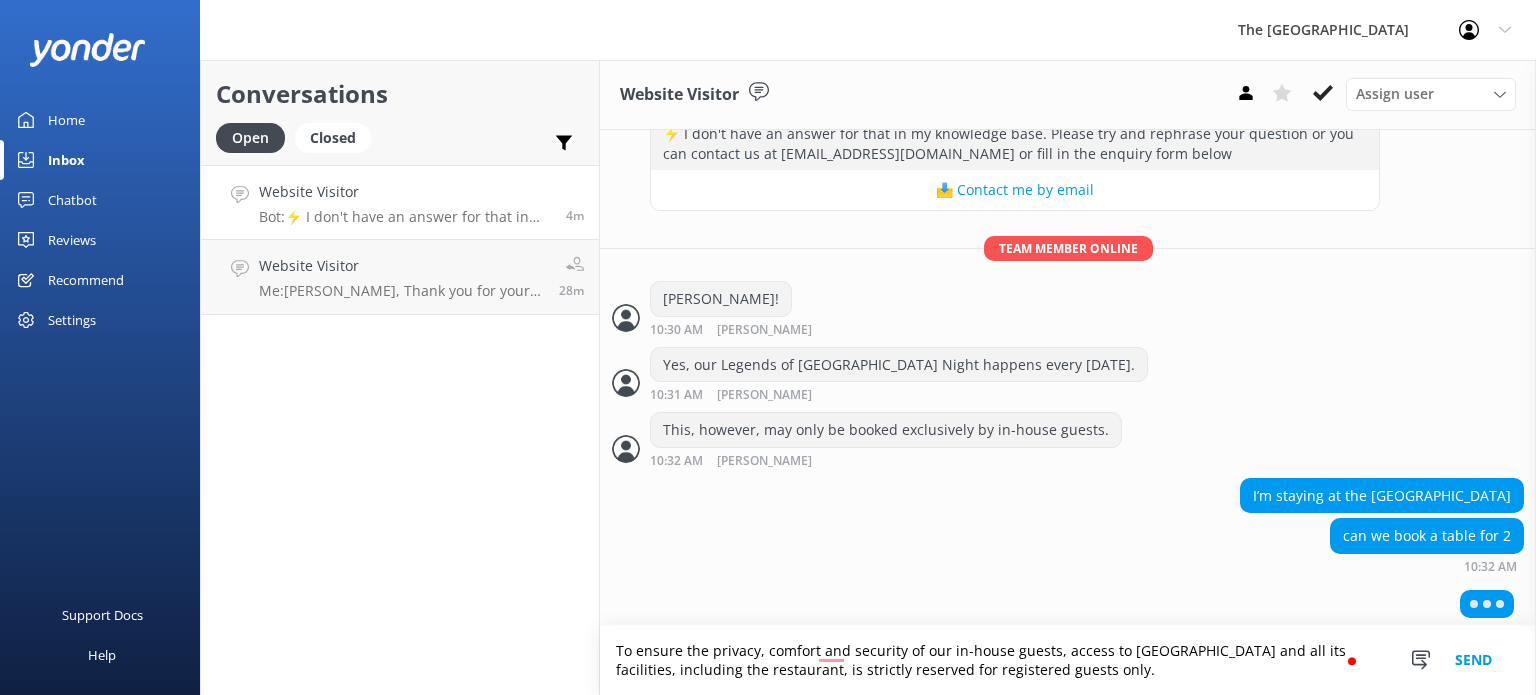 scroll, scrollTop: 402, scrollLeft: 0, axis: vertical 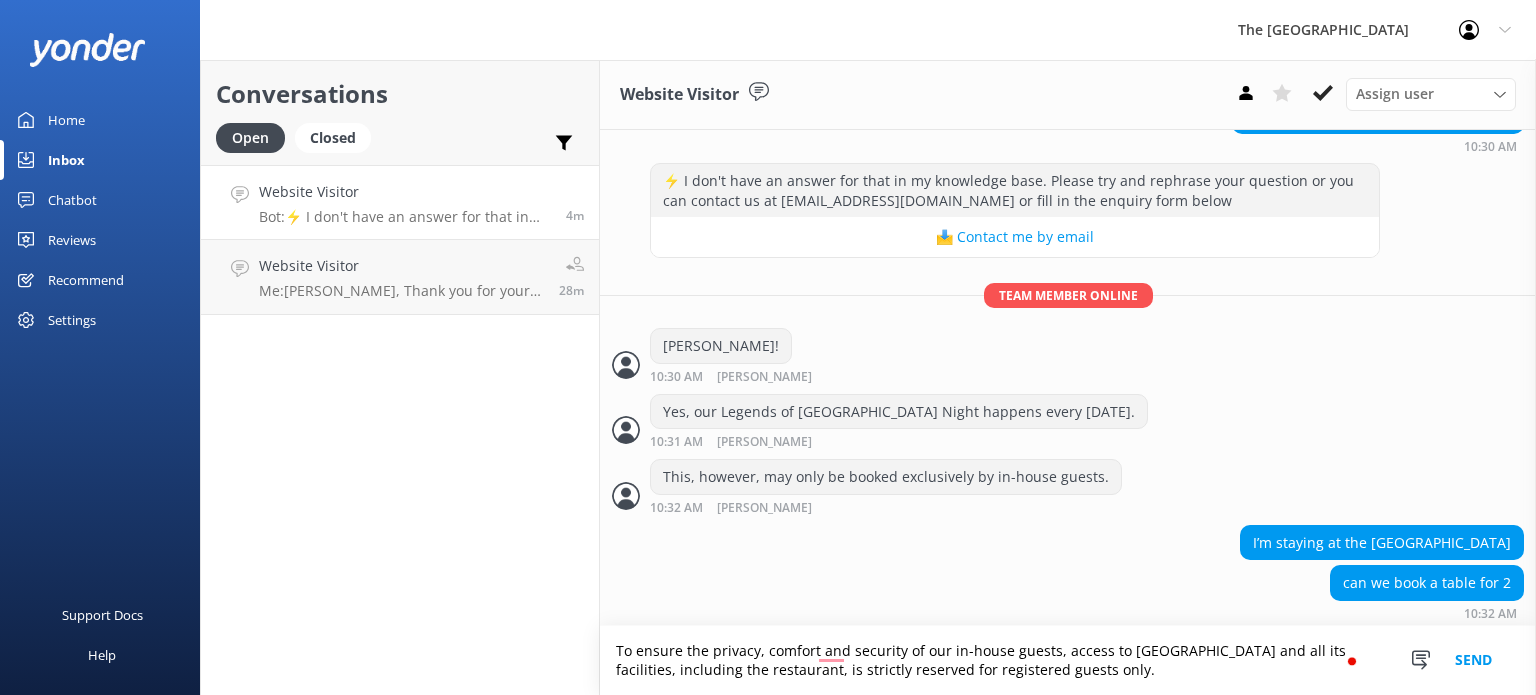 click on "To ensure the privacy, comfort and security of our in-house guests, access to [GEOGRAPHIC_DATA] and all its facilities, including the restaurant, is strictly reserved for registered guests only." at bounding box center [1068, 660] 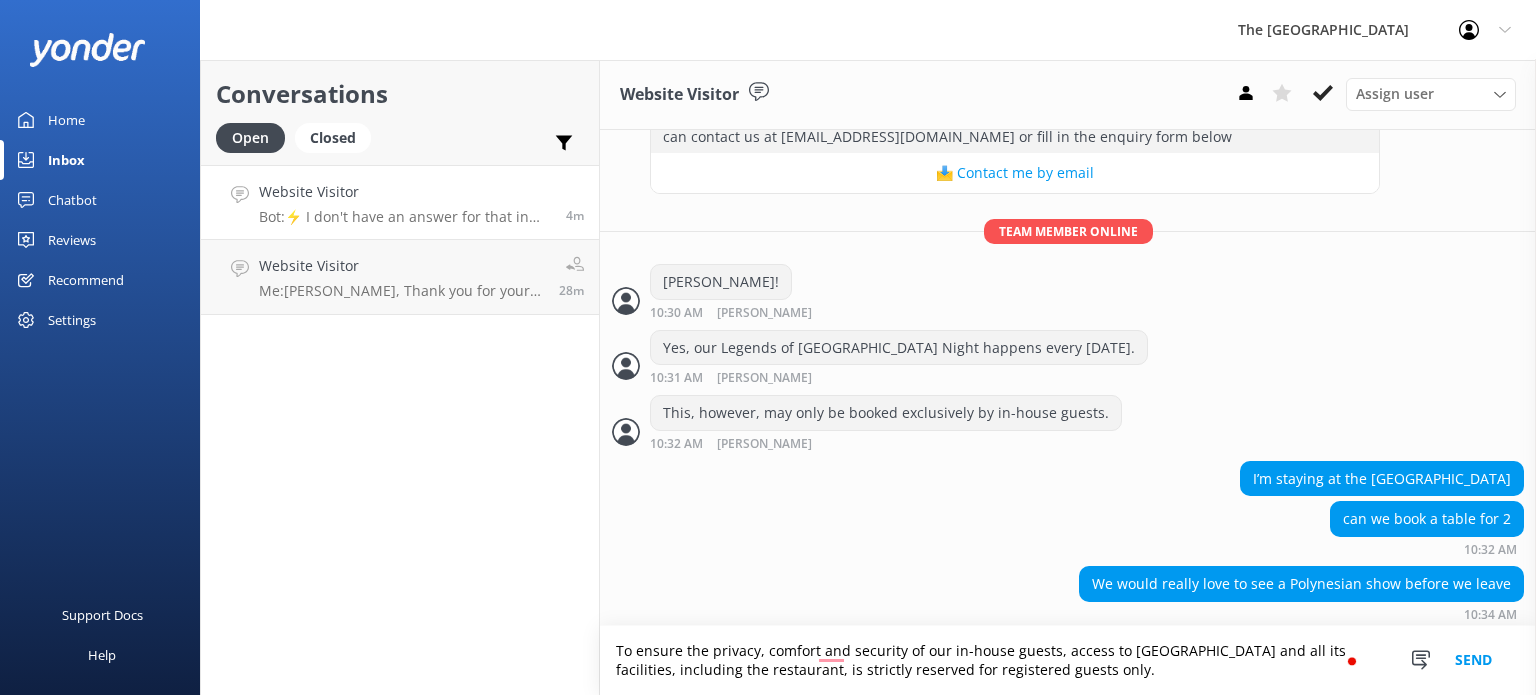type on "To ensure the privacy, comfort and security of our in-house guests, access to [GEOGRAPHIC_DATA] and all its facilities, including the restaurant, is strictly reserved for registered guests only." 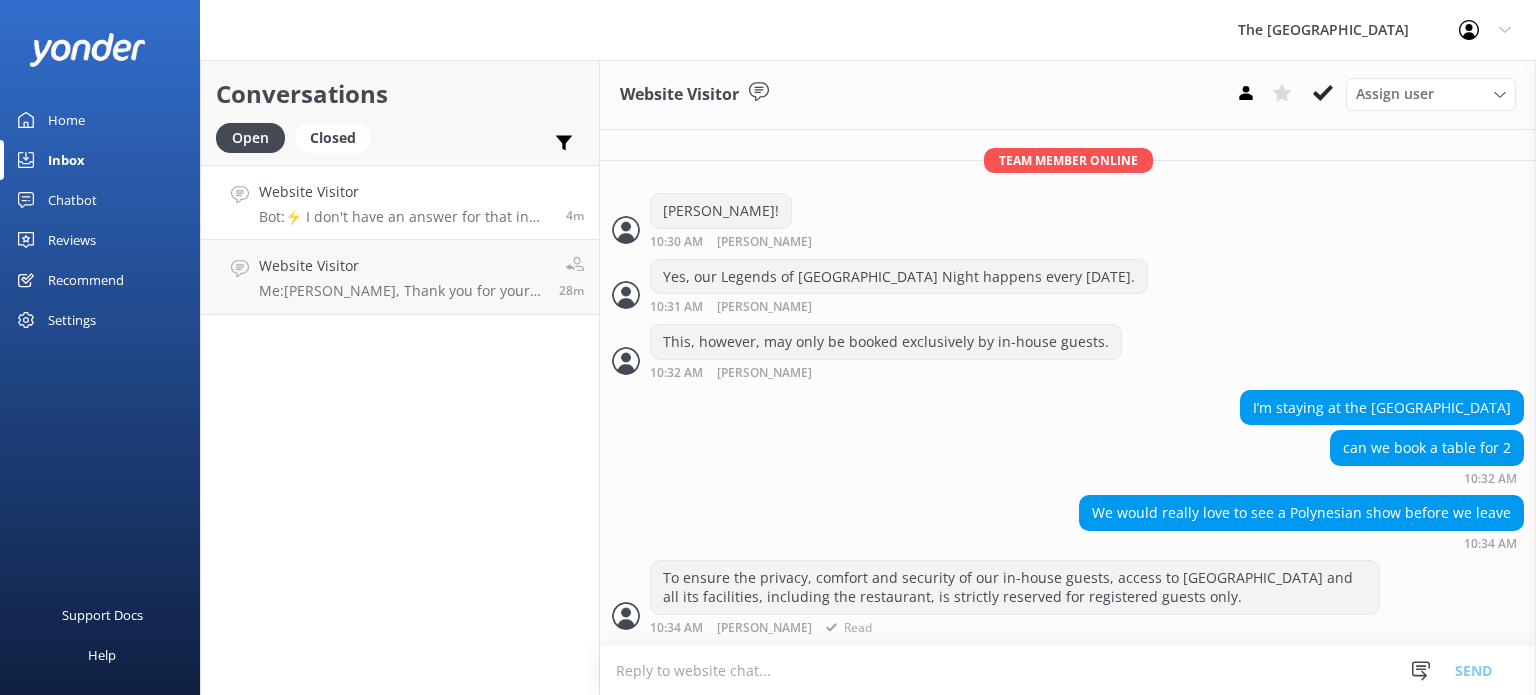 scroll, scrollTop: 551, scrollLeft: 0, axis: vertical 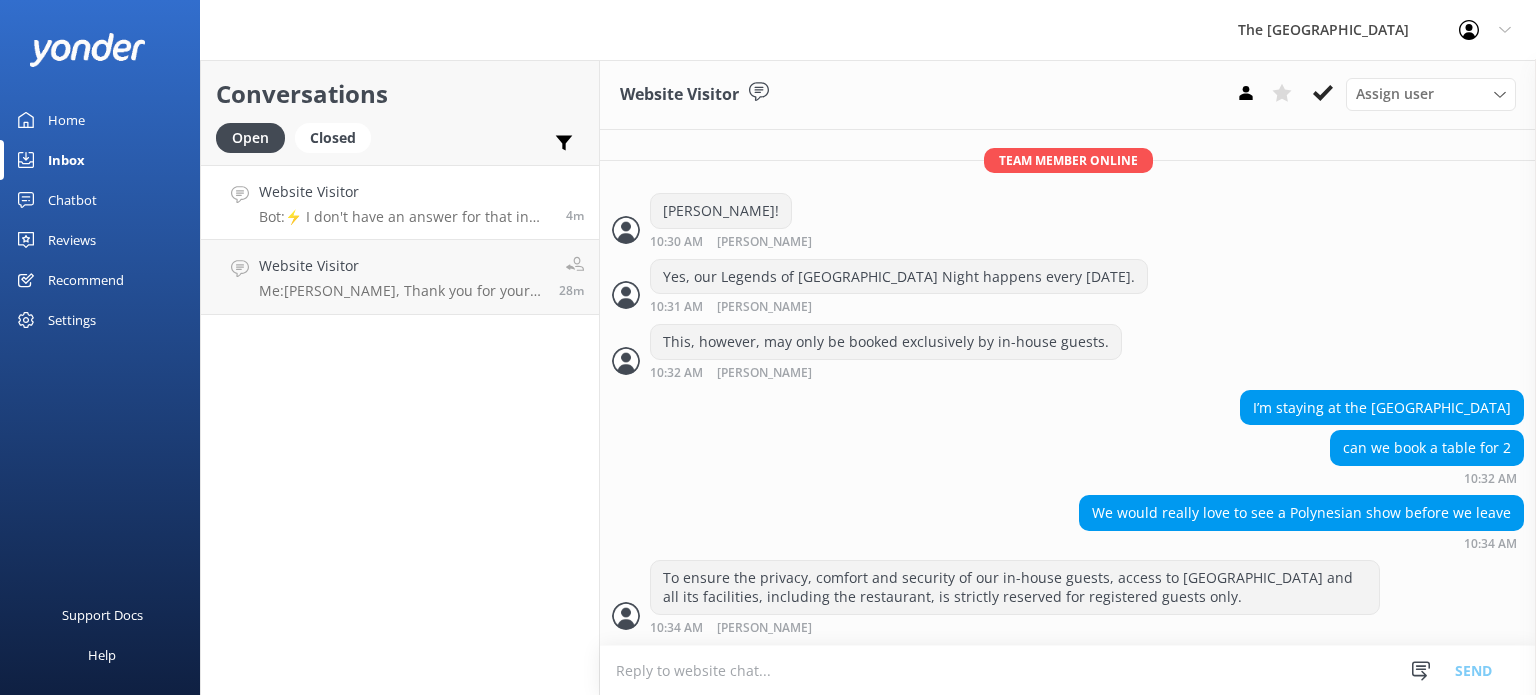 click at bounding box center [1068, 670] 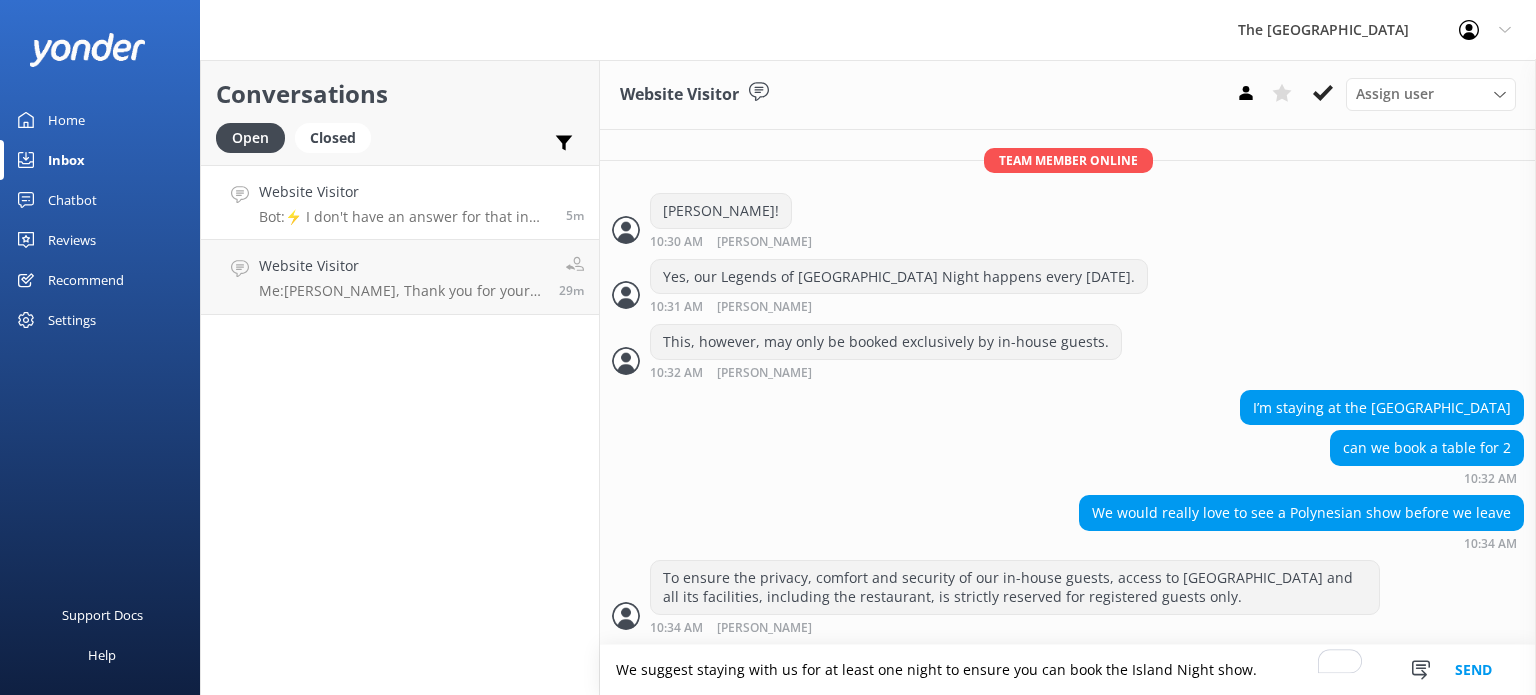 click on "We suggest staying with us for at least one night to ensure you can book the Island Night show." at bounding box center [1068, 670] 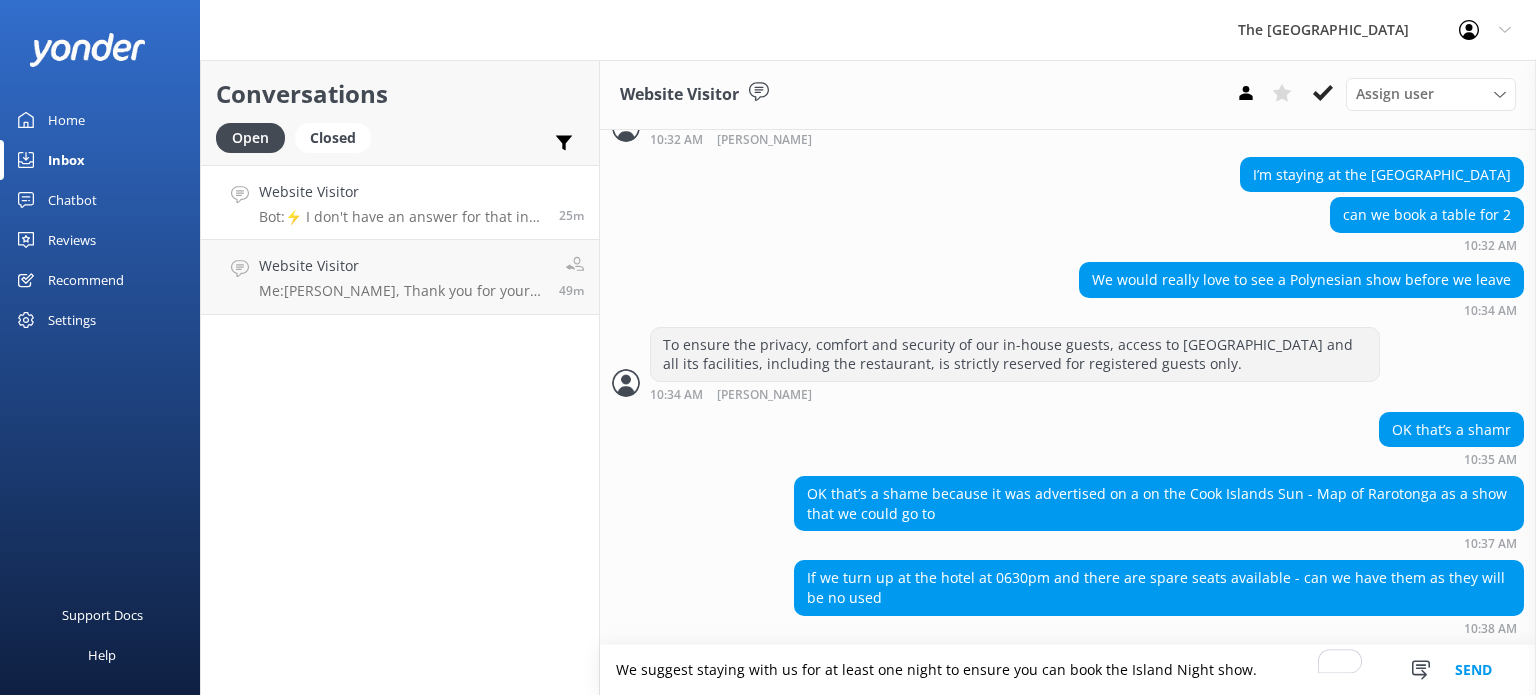 scroll, scrollTop: 782, scrollLeft: 0, axis: vertical 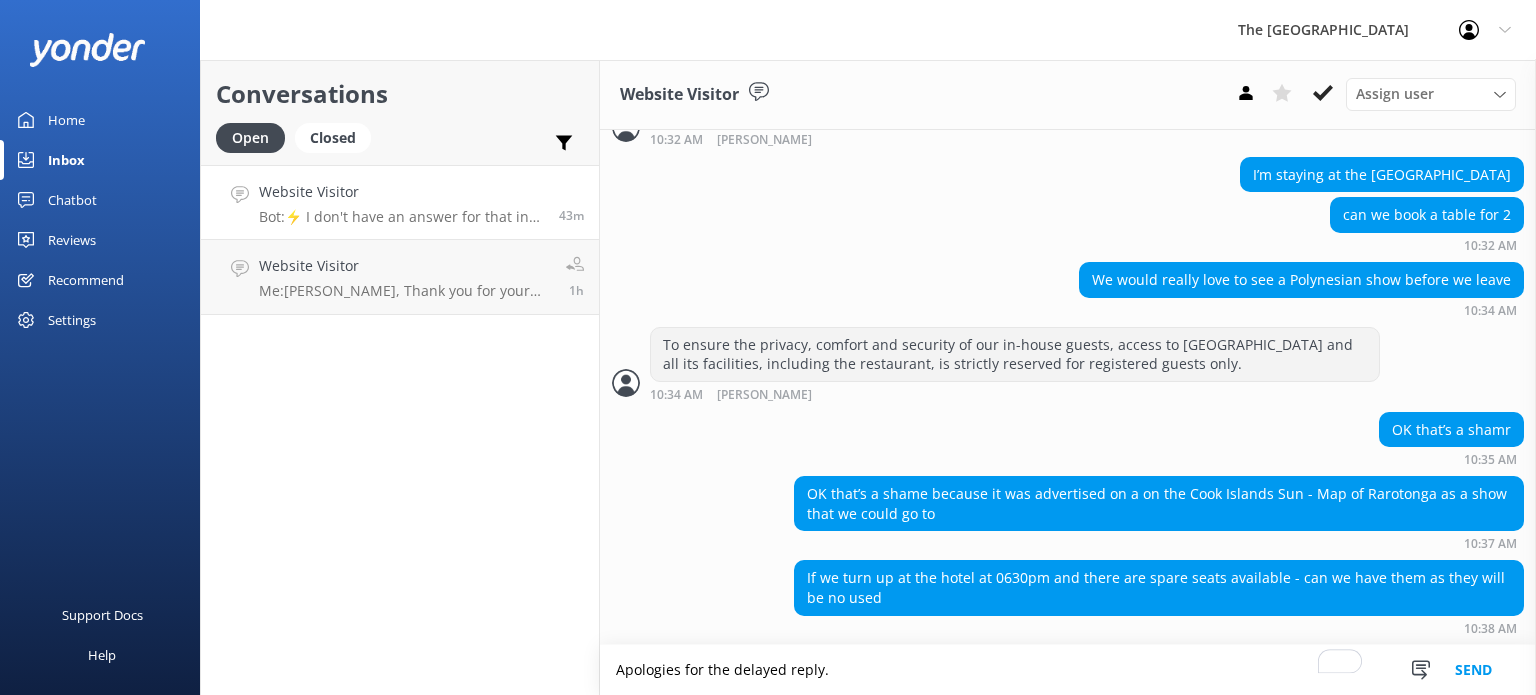 click on "Apologies for the delayed reply." at bounding box center (1068, 670) 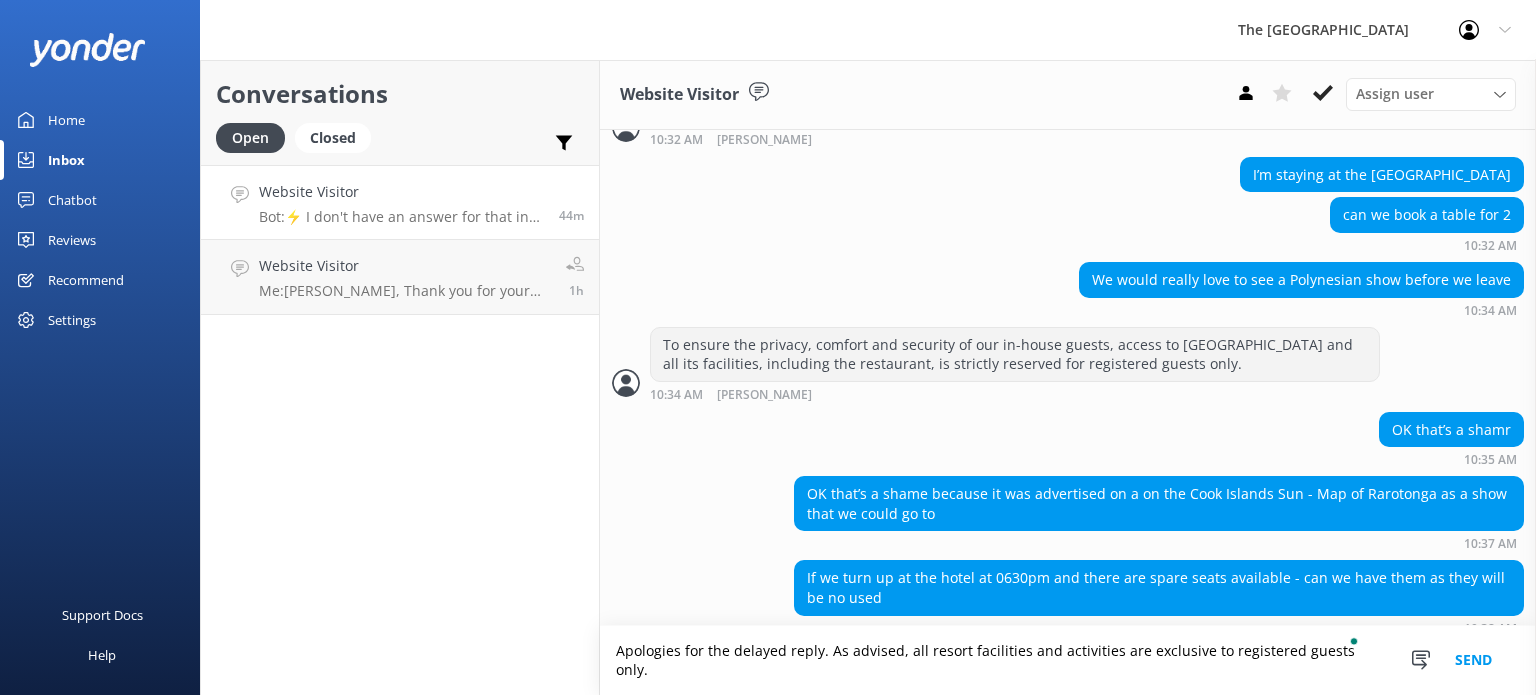 type on "Apologies for the delayed reply. As advised, all resort facilities and activities are exclusive to registered guests only." 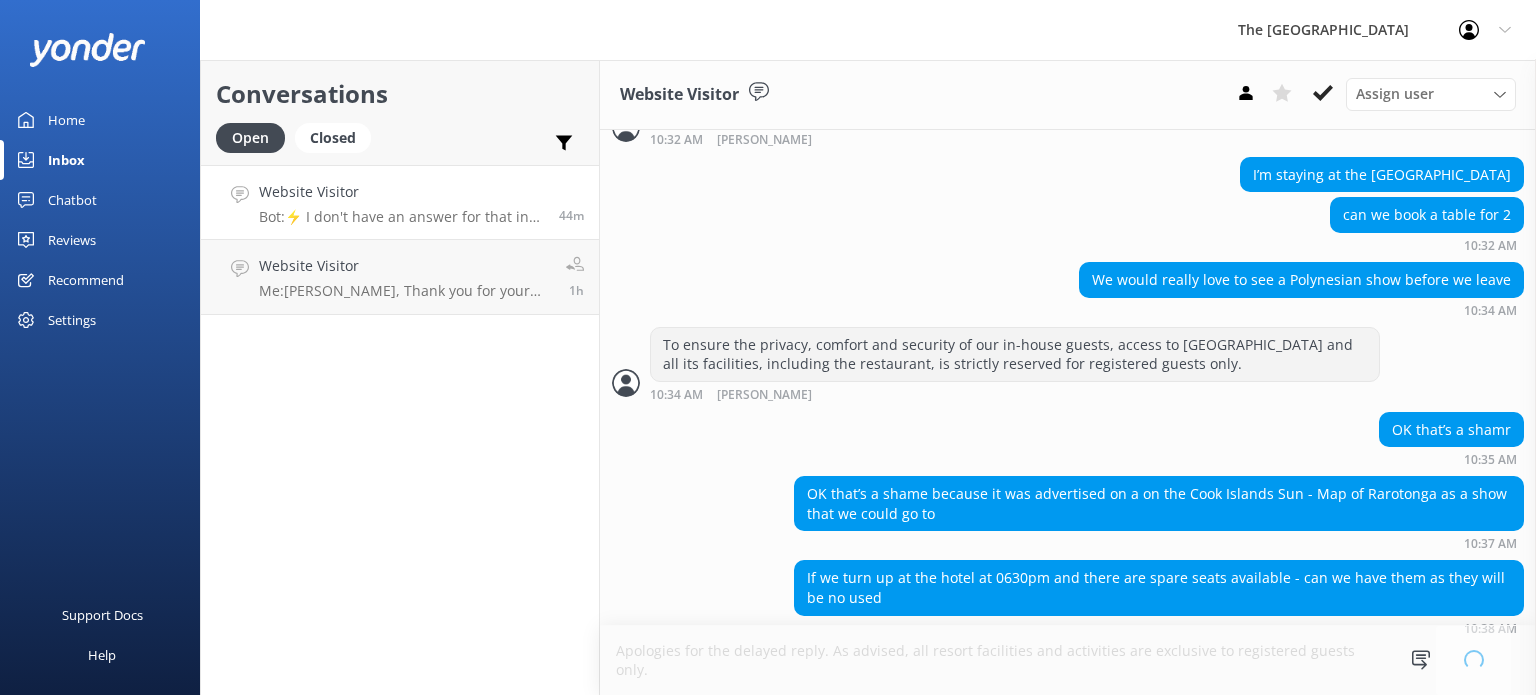 type 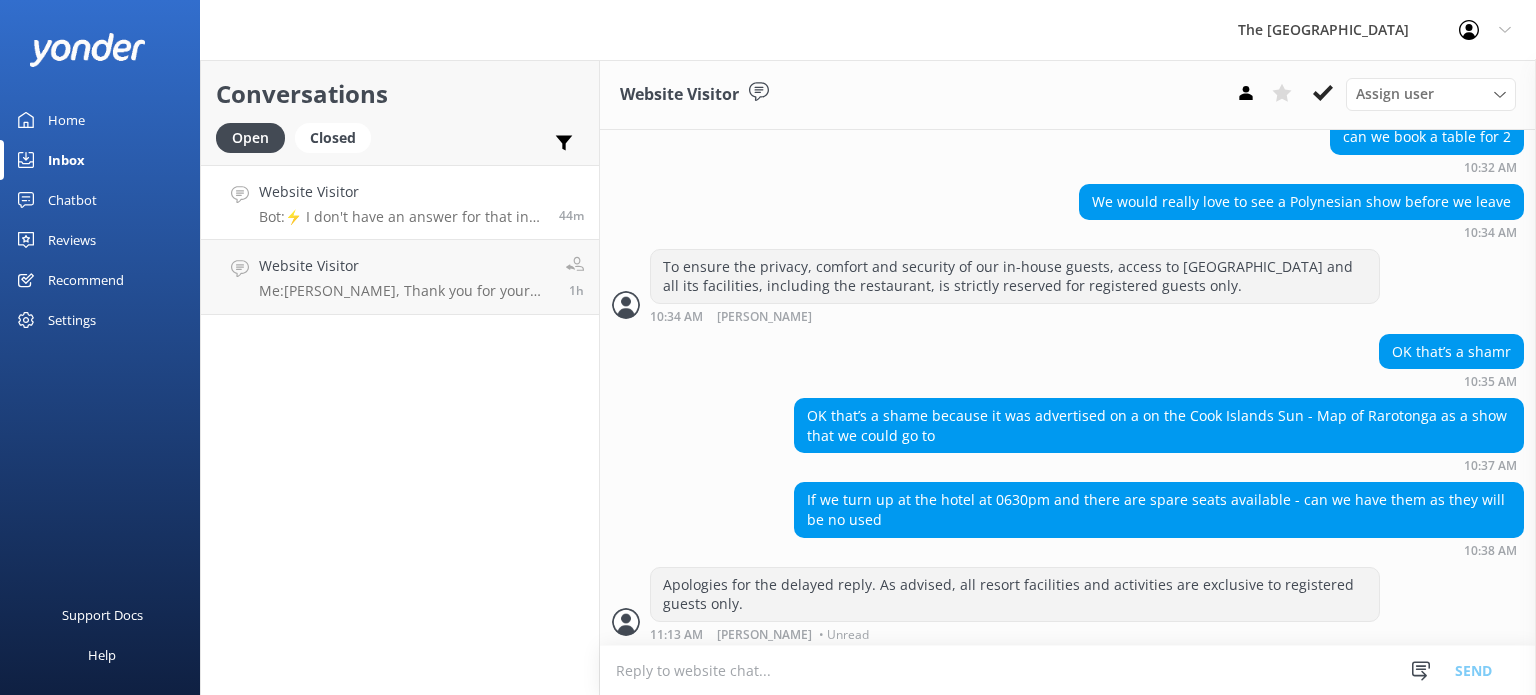scroll, scrollTop: 866, scrollLeft: 0, axis: vertical 